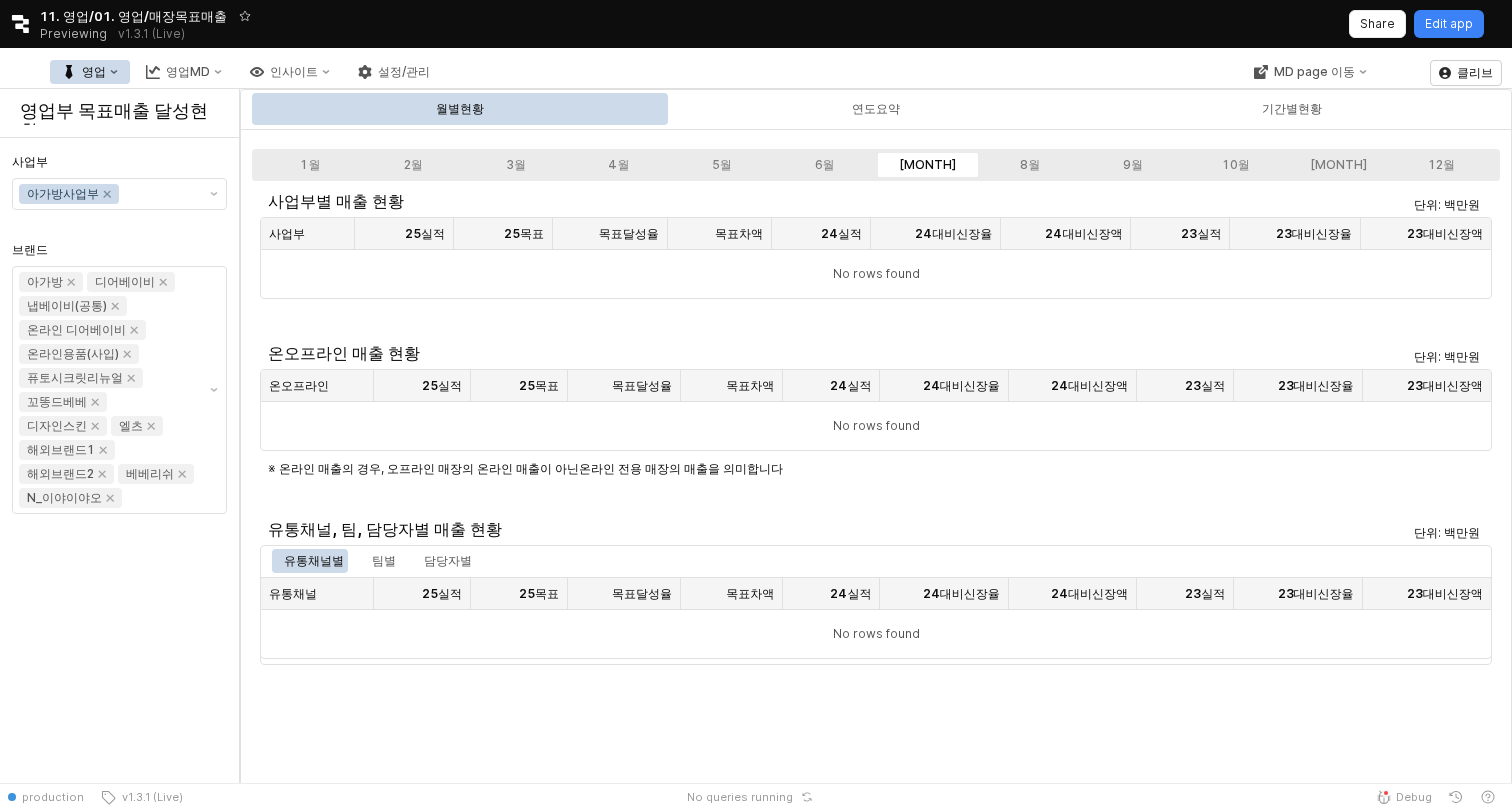 scroll, scrollTop: 0, scrollLeft: 0, axis: both 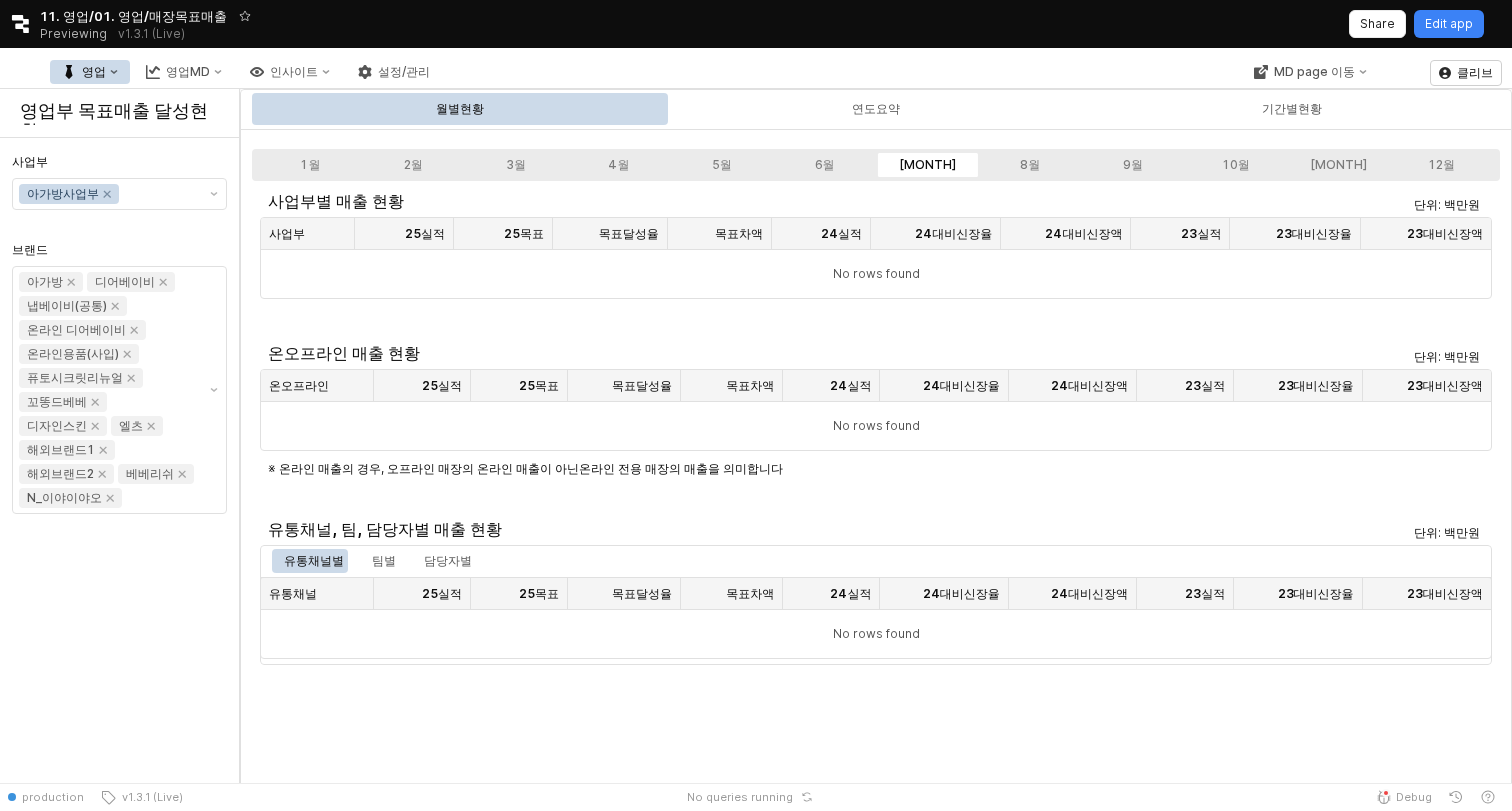 click on "1월 2월 3월 4월 5월 6월 7월 8월 9월 10월 11월 12월 사업부별 매출 현황 단위: 백만원 사업부 사업부 25실적 25실적 25목표 25목표 목표달성율 목표달성율 목표차액 목표차액 24실적 24실적 24대비신장율 24대비신장율 24대비신장액 24대비신장액 23실적 23실적 23대비신장율 23대비신장율 23대비신장액 23대비신장액 No rows found 온오프라인 매출 현황 단위: 백만원 온오프라인 온오프라인 25실적 25실적 25목표 25목표 목표달성율 목표달성율 목표차액 목표차액 24실적 24실적 24대비신장율 24대비신장율 24대비신장액 24대비신장액 23실적 23실적 23대비신장율 23대비신장율 23대비신장액 23대비신장액 No rows found ※ 온라인 매출의 경우, 오프라인 매장의 온라인 매출이 아닌  온라인 전용 매장의 매출 을 의미합니다 유통채널, 팀, 담당자별 매출 현황 단위: 백만원 유통채널별 팀별 담당자별" at bounding box center (876, 1637) 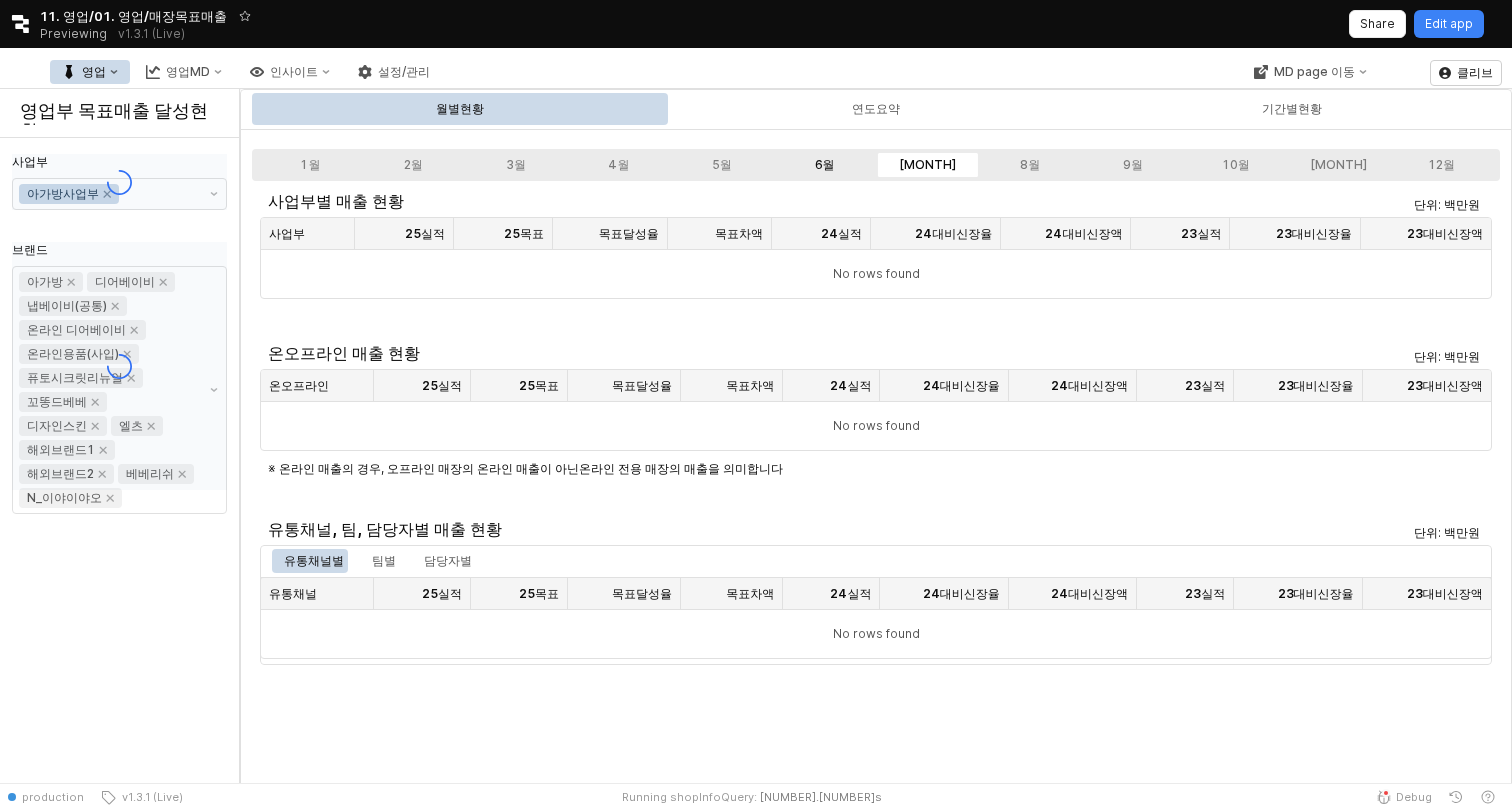 click on "6월" at bounding box center [825, 165] 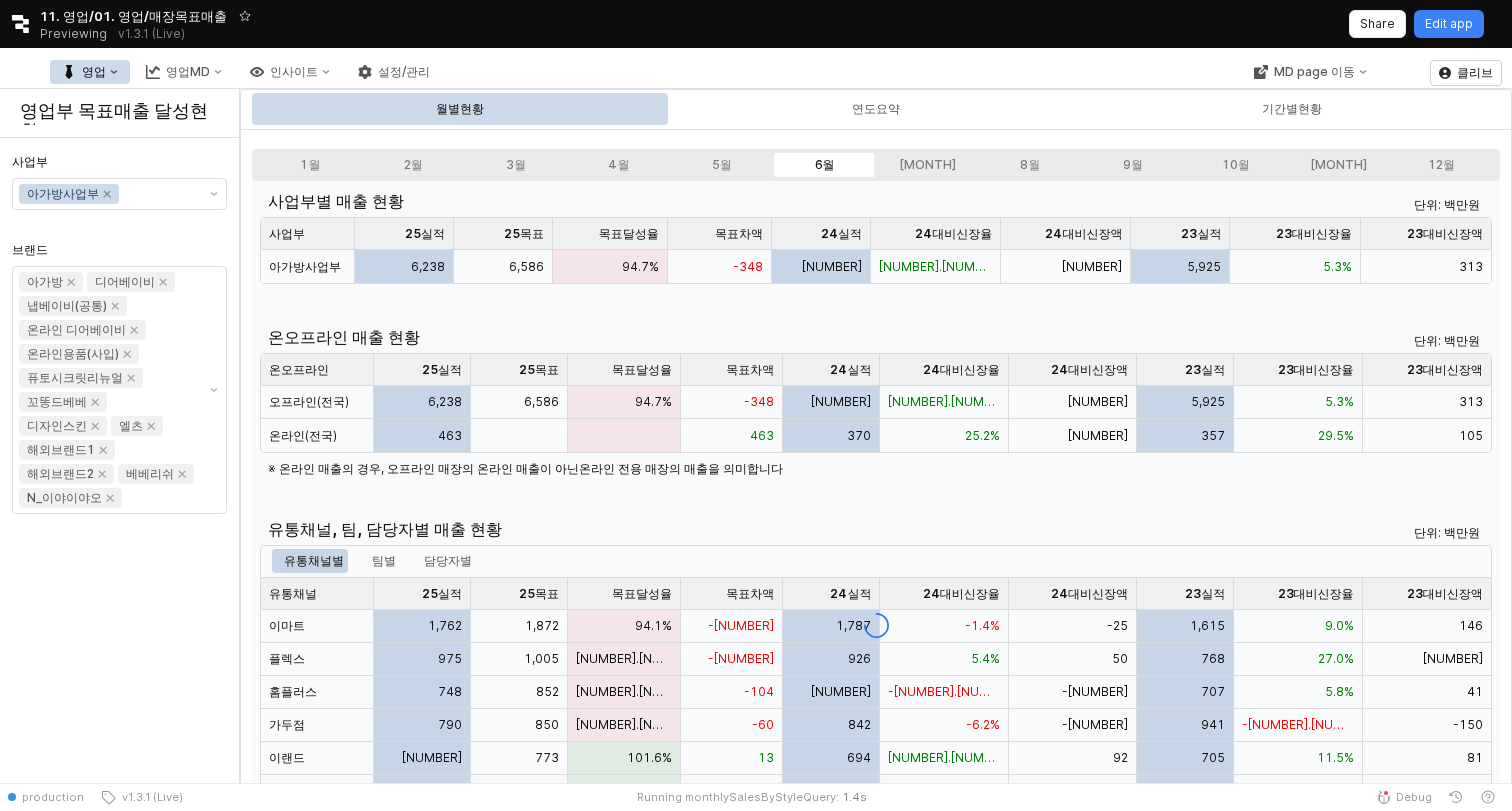 click at bounding box center [876, 625] 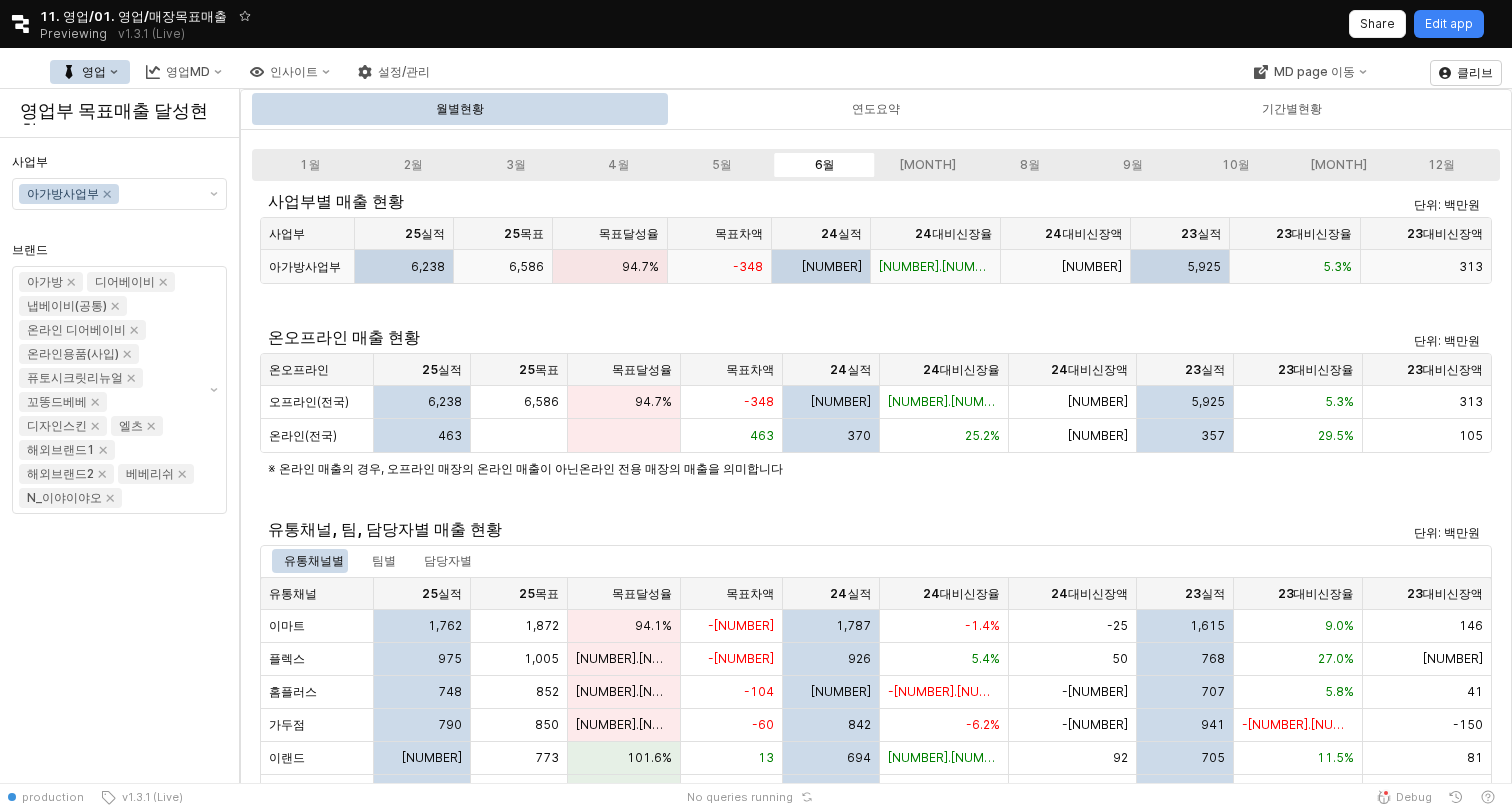 click on "아가방사업부" at bounding box center (305, 267) 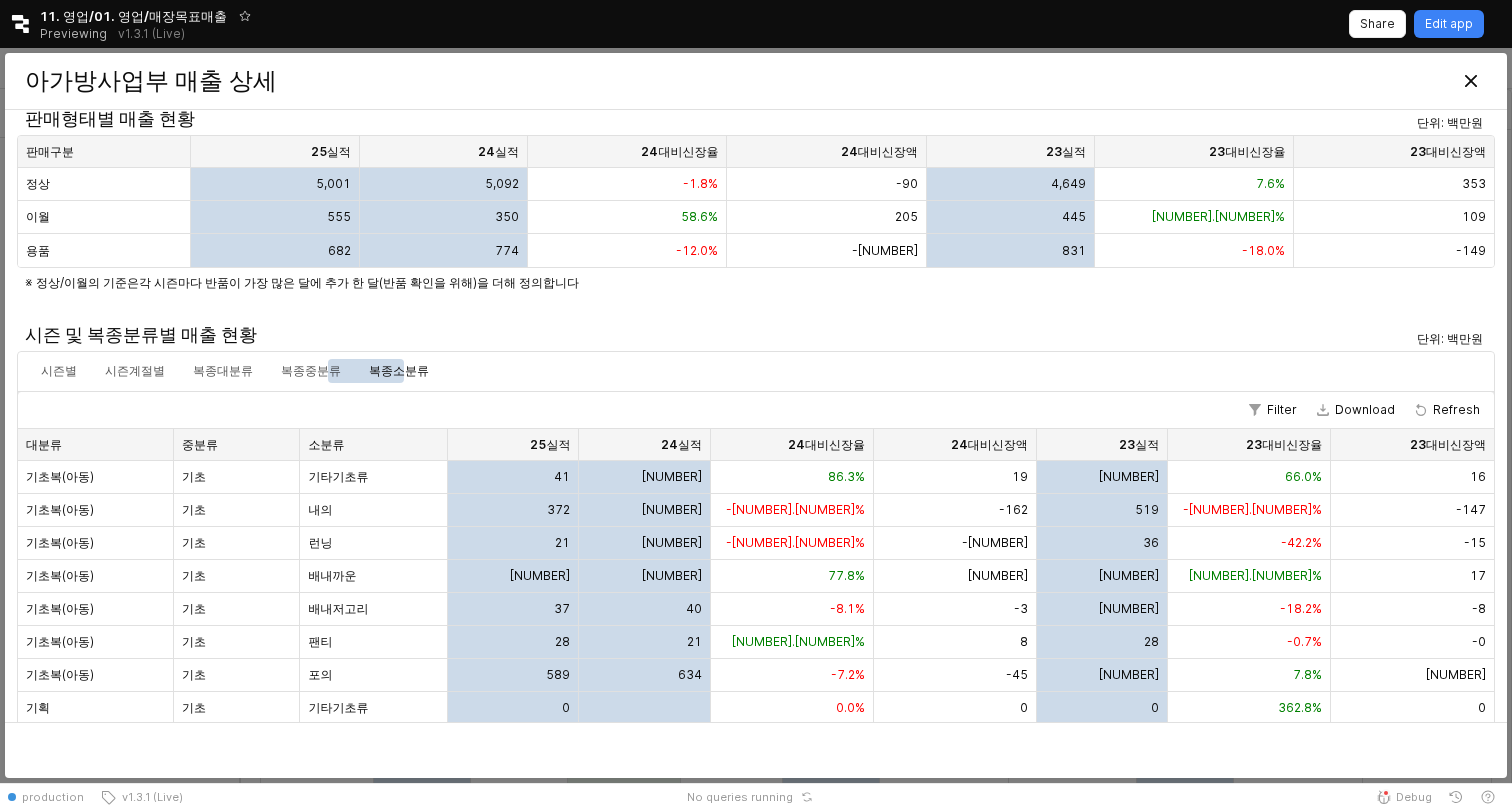 scroll, scrollTop: 0, scrollLeft: 0, axis: both 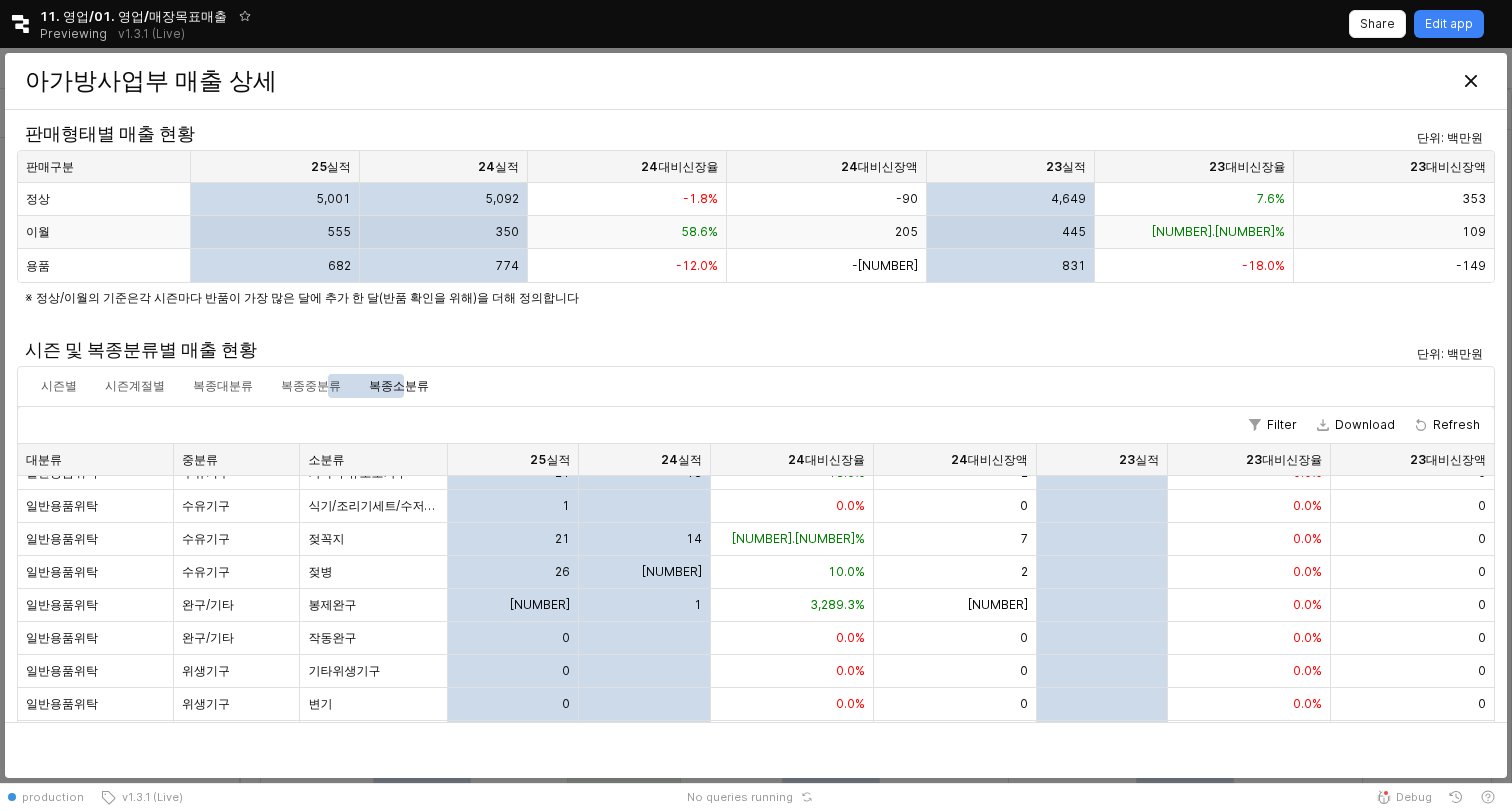click on "이월" at bounding box center (104, 199) 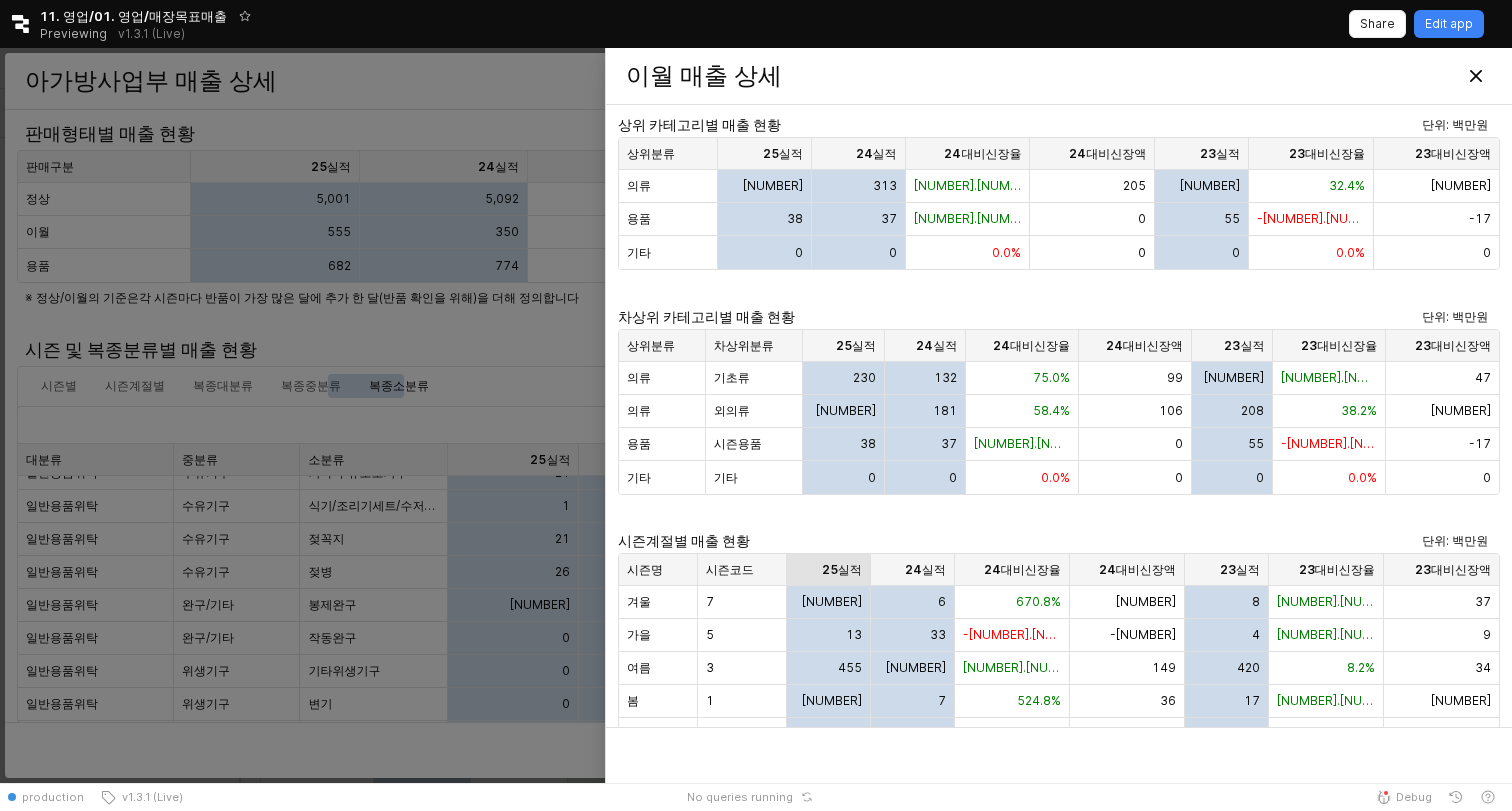 scroll, scrollTop: 26, scrollLeft: 0, axis: vertical 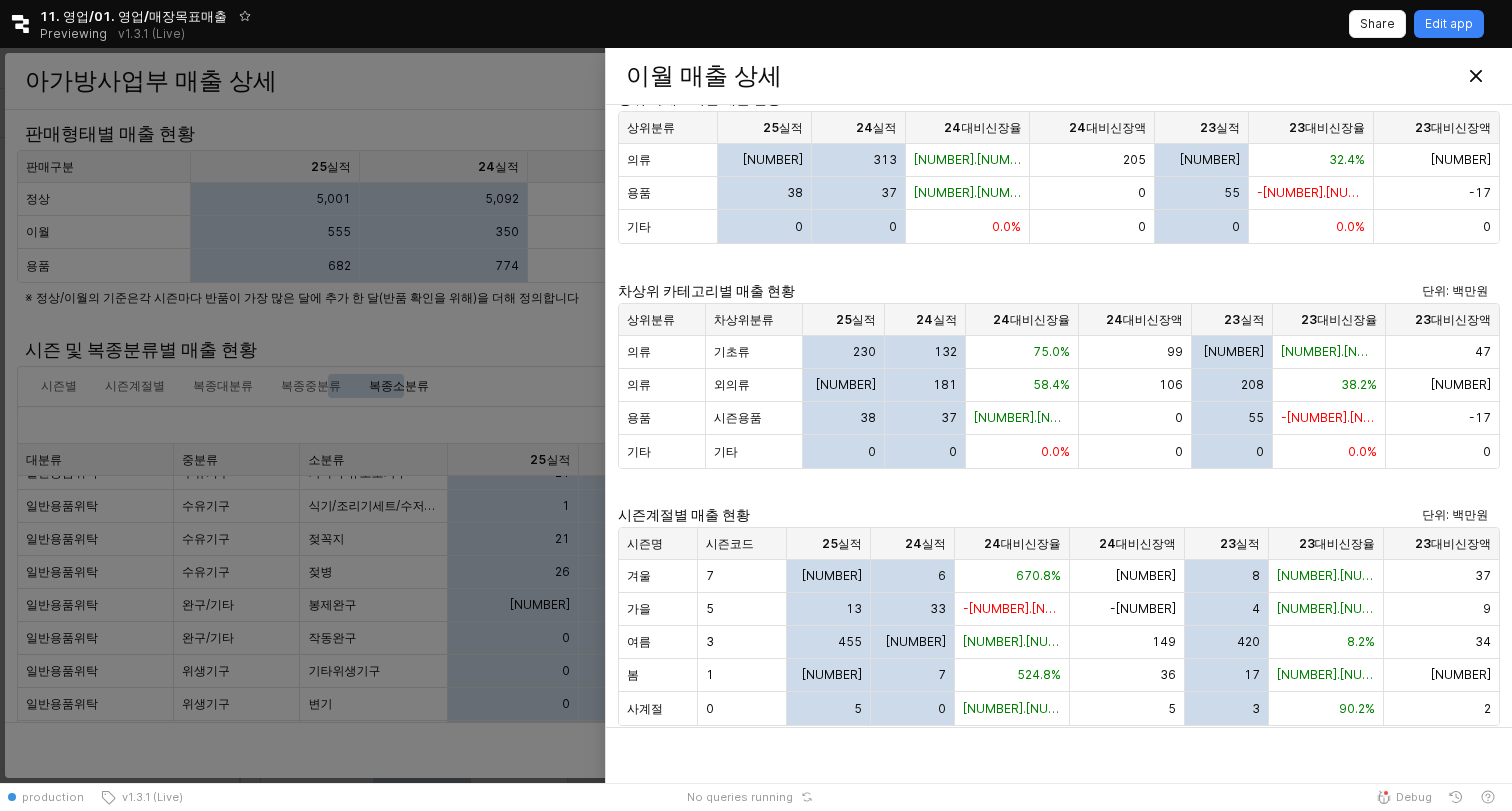 click at bounding box center [756, 415] 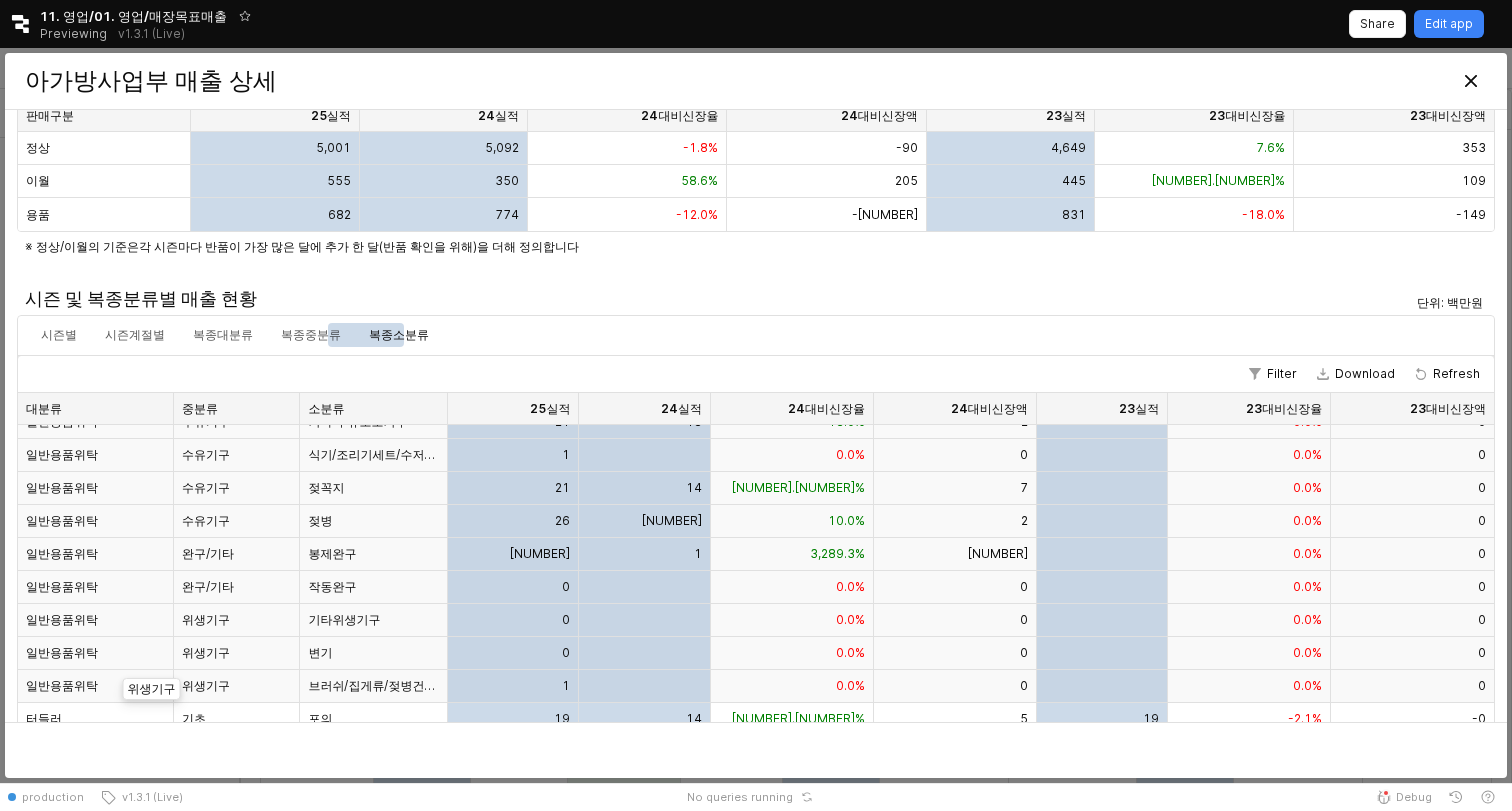 scroll, scrollTop: 48, scrollLeft: 0, axis: vertical 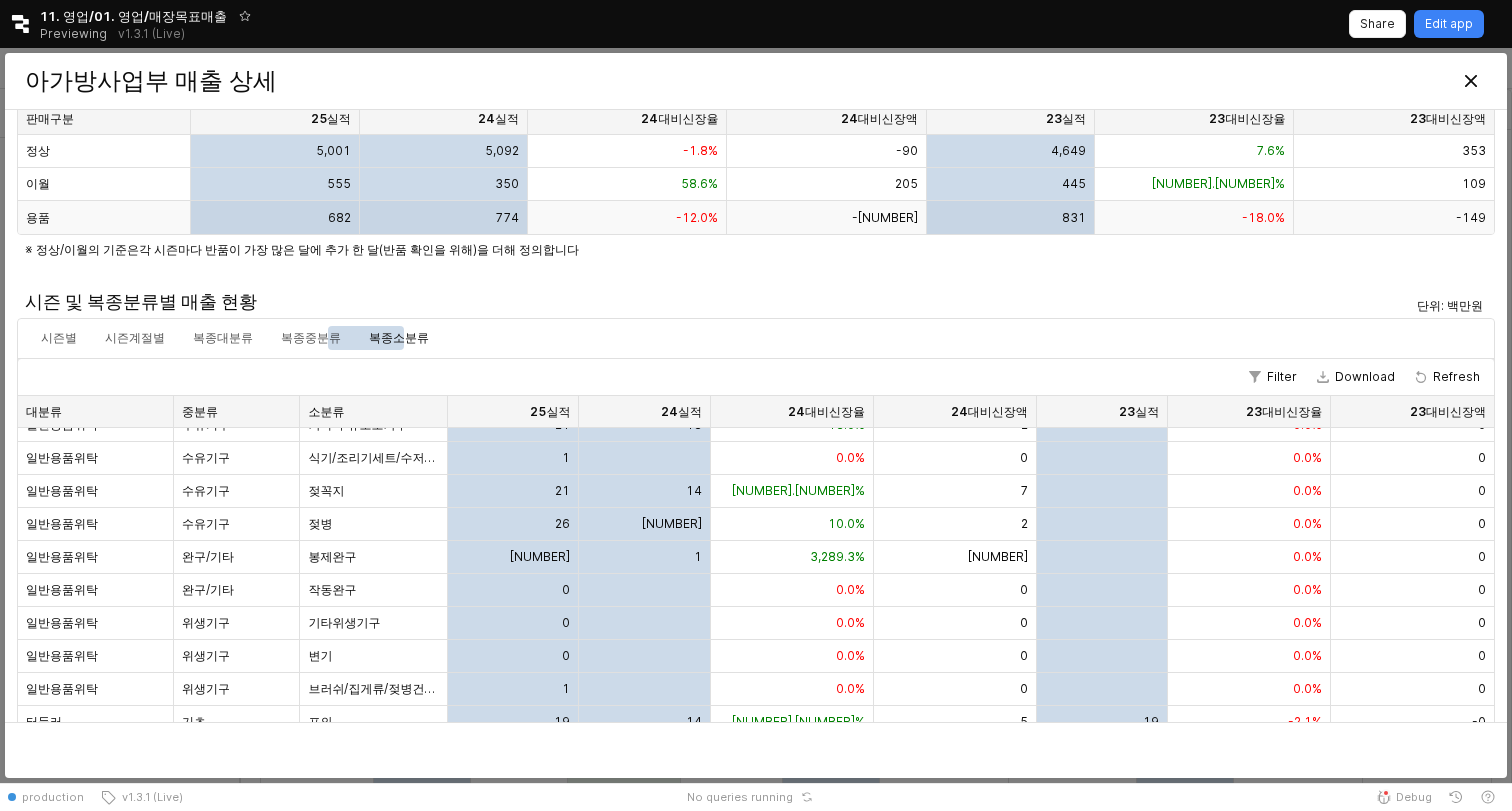 click on "용품" at bounding box center [104, 217] 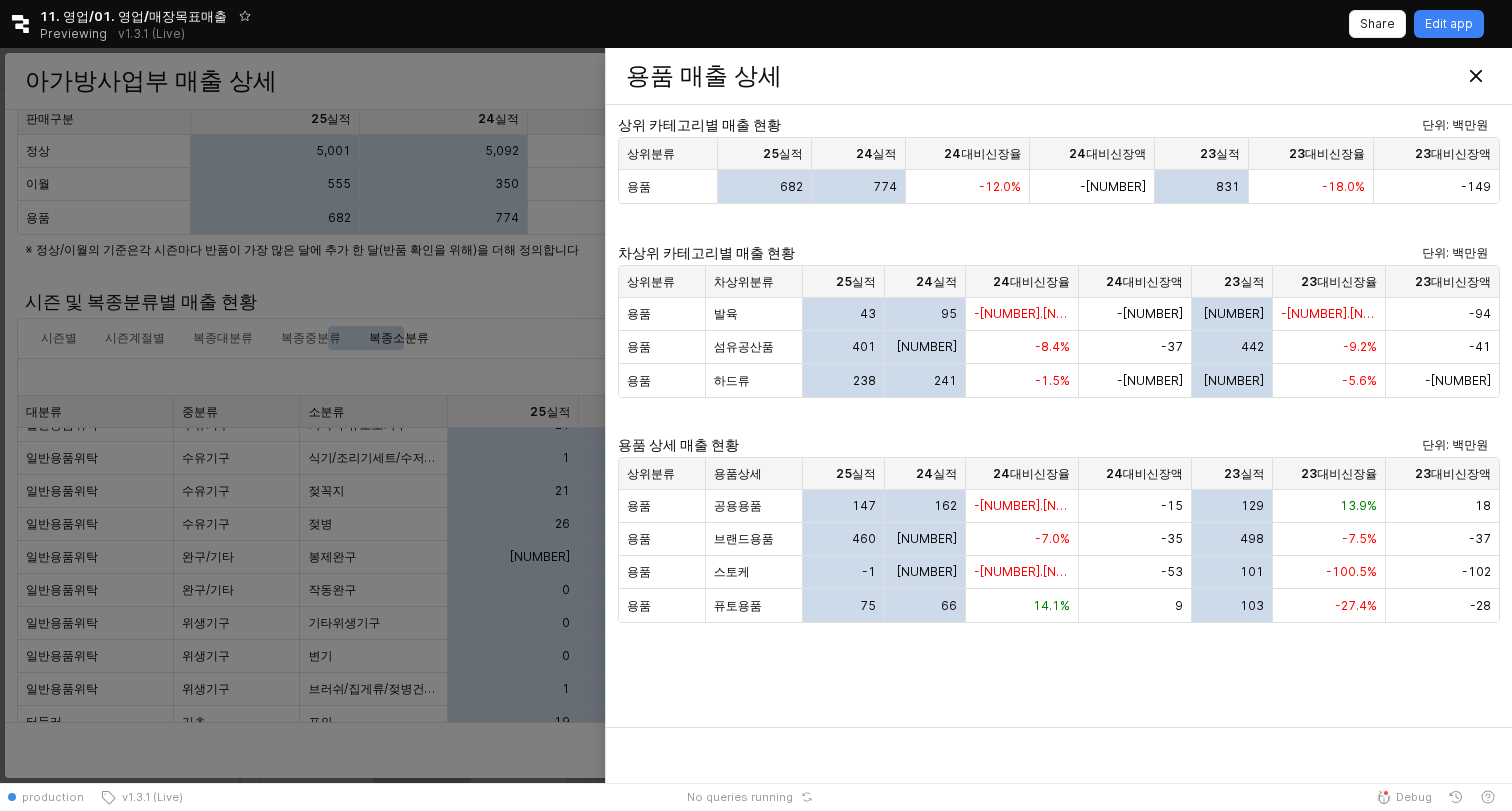 click at bounding box center (756, 415) 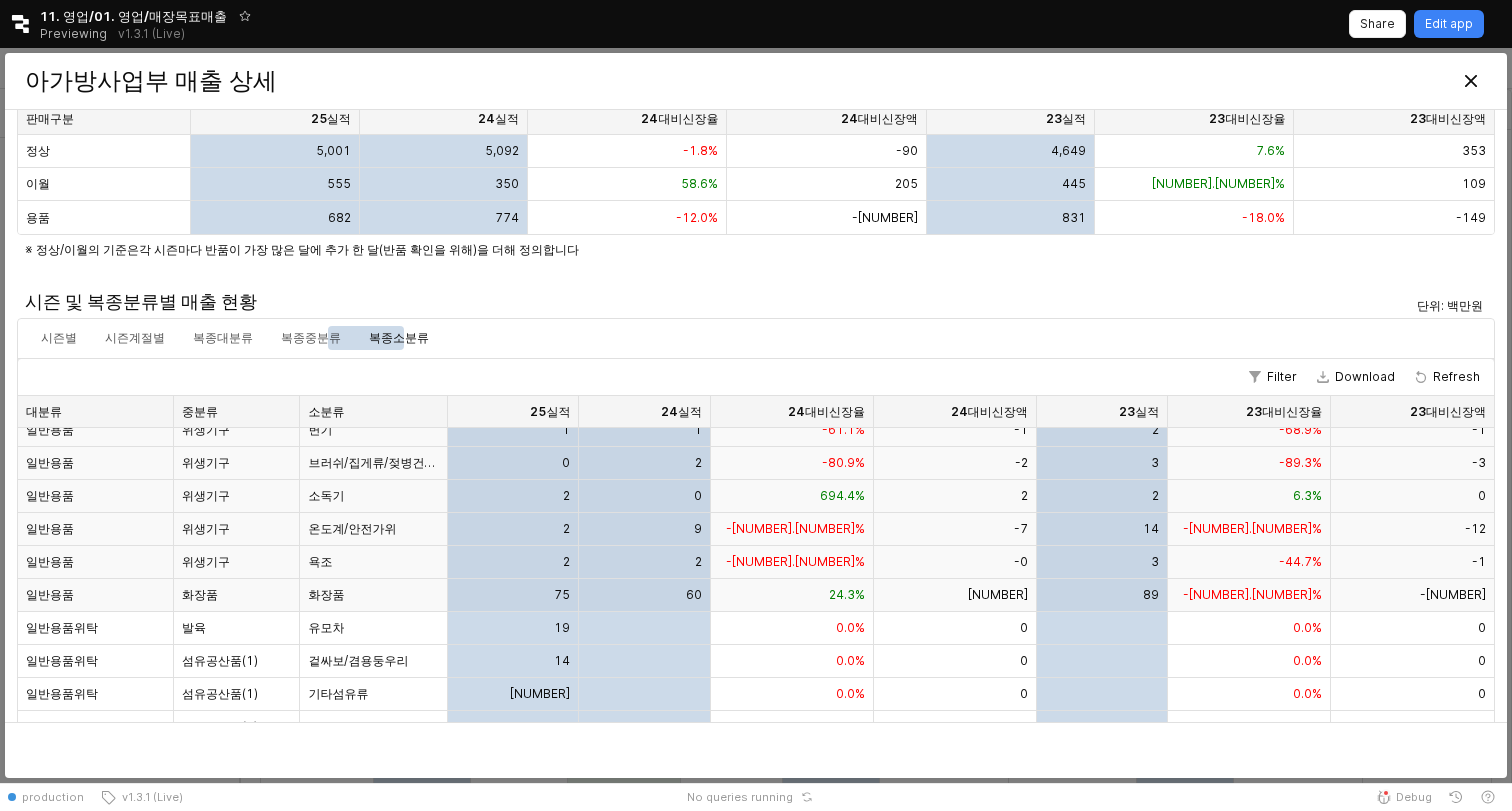 scroll, scrollTop: 3140, scrollLeft: 0, axis: vertical 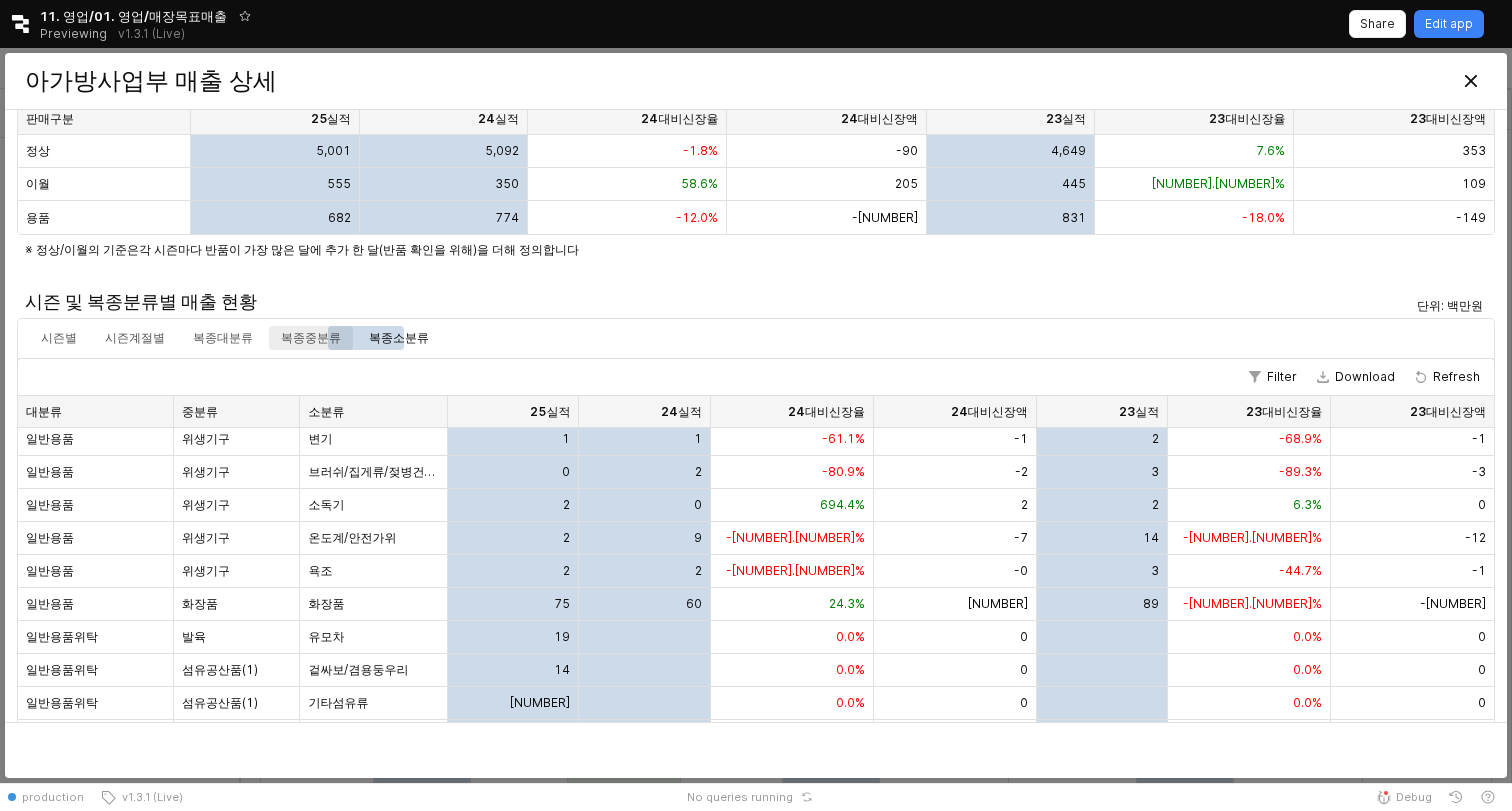click on "복종중분류" at bounding box center [311, 338] 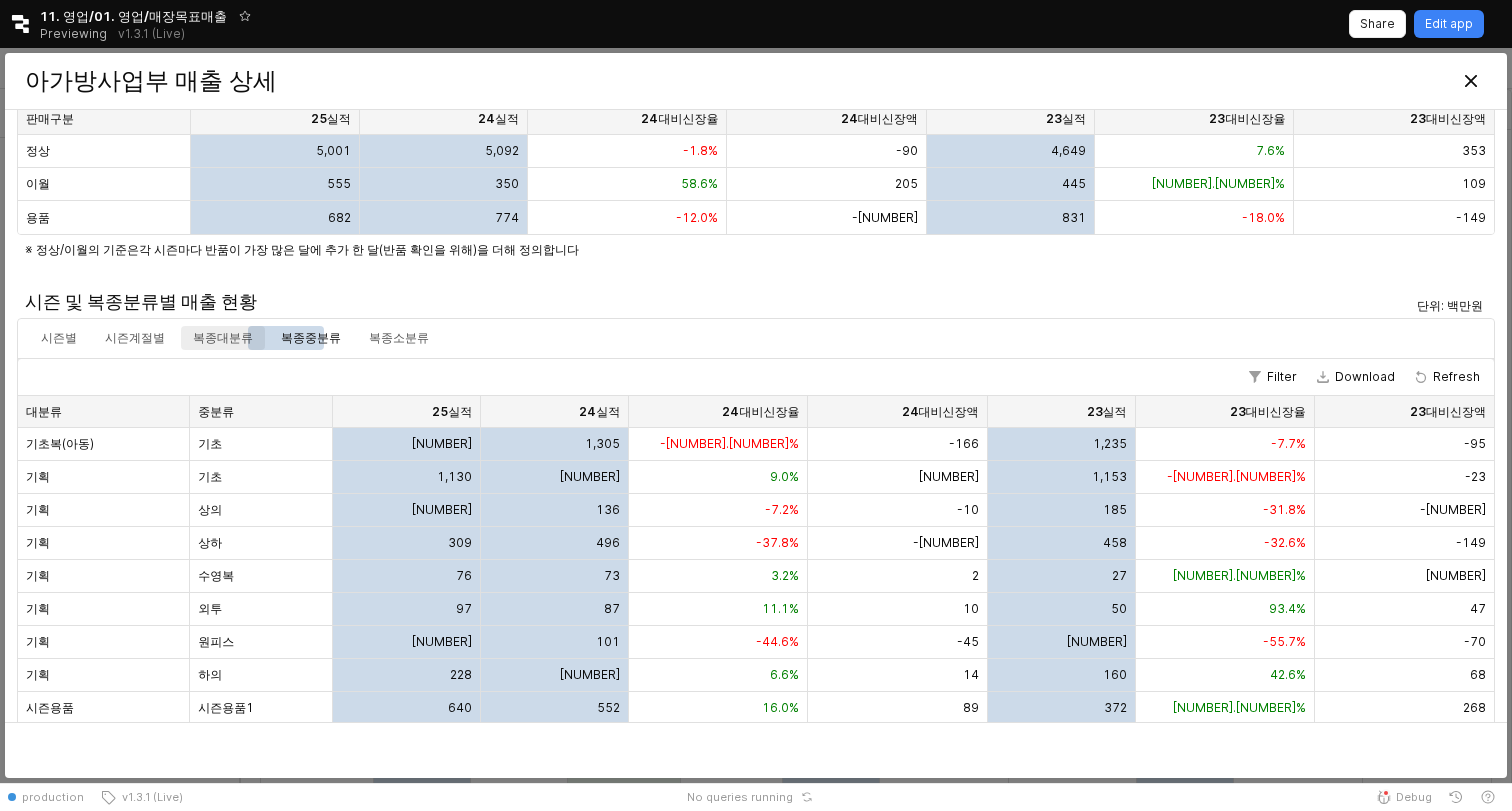 click on "복종대분류" at bounding box center [223, 338] 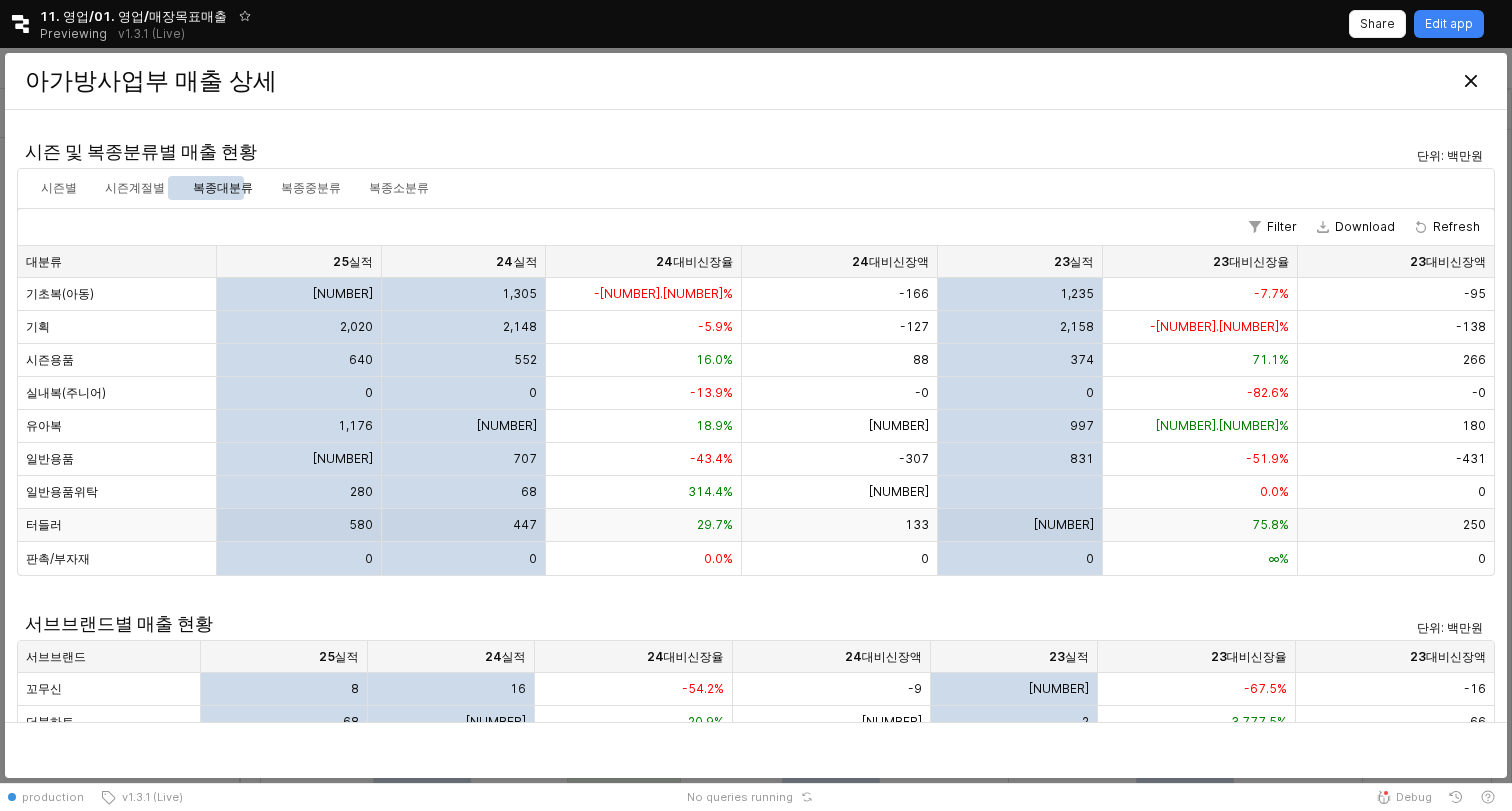 scroll, scrollTop: 199, scrollLeft: 0, axis: vertical 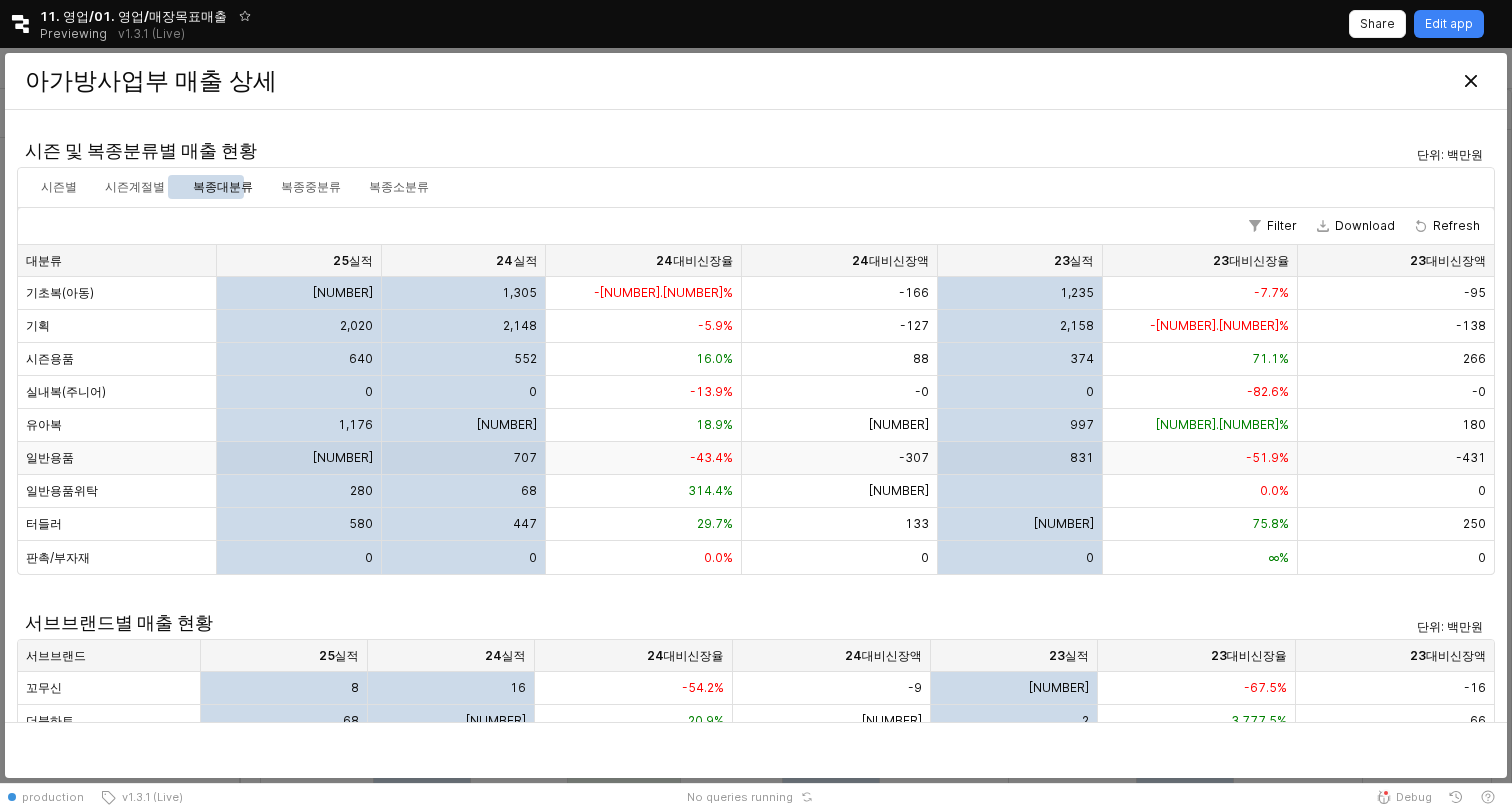 click on "-431" at bounding box center [1475, 293] 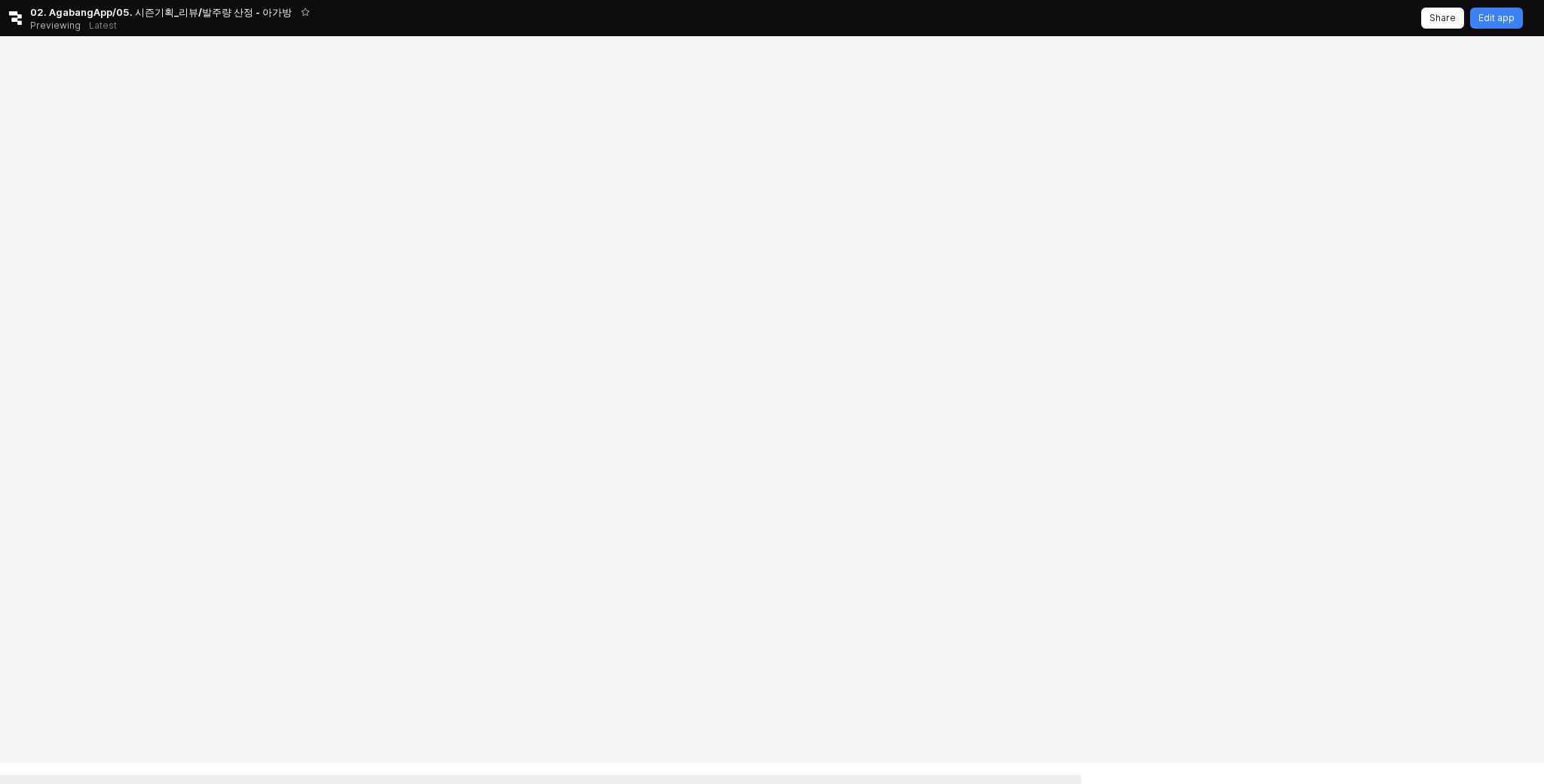 scroll, scrollTop: 0, scrollLeft: 0, axis: both 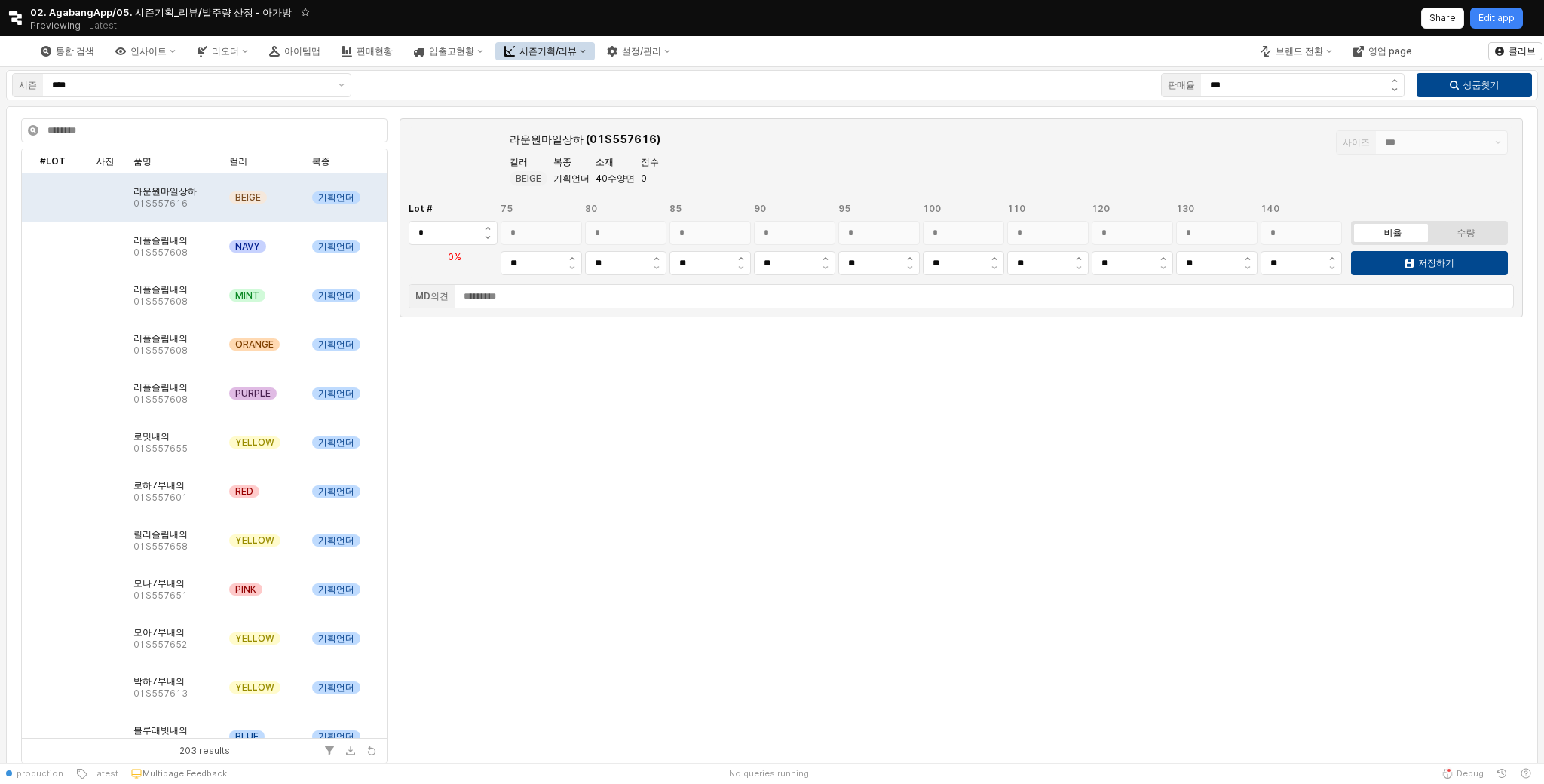 click at bounding box center (961, 797) 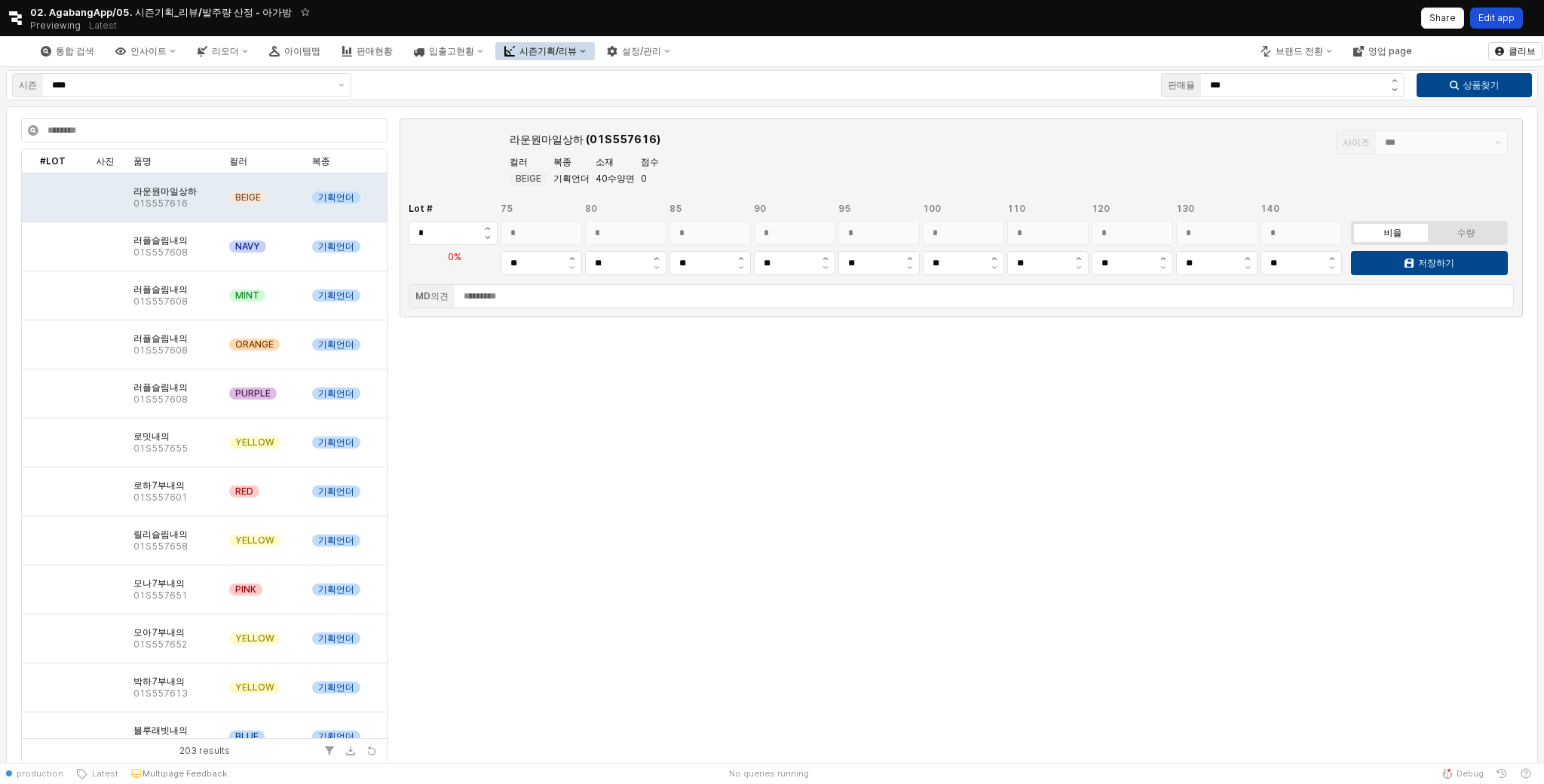 click on "Edit app" at bounding box center (1497, 18) 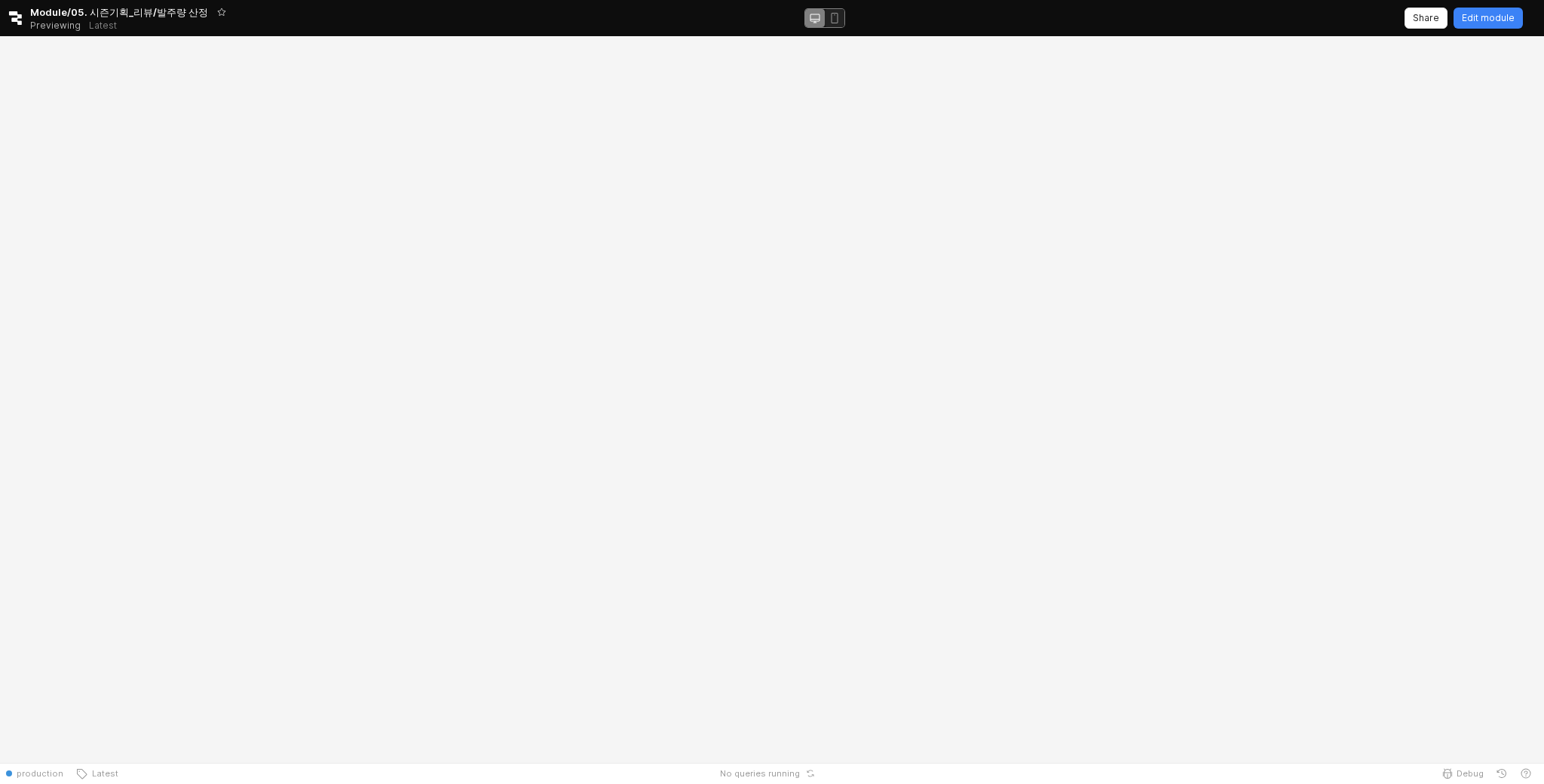 scroll, scrollTop: 0, scrollLeft: 0, axis: both 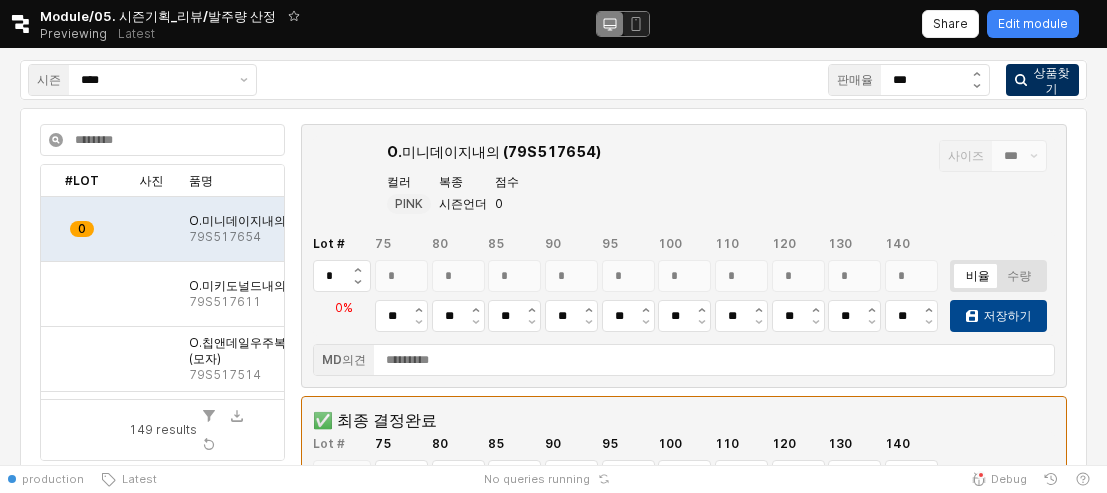 click on "상품찾기" at bounding box center [1051, 81] 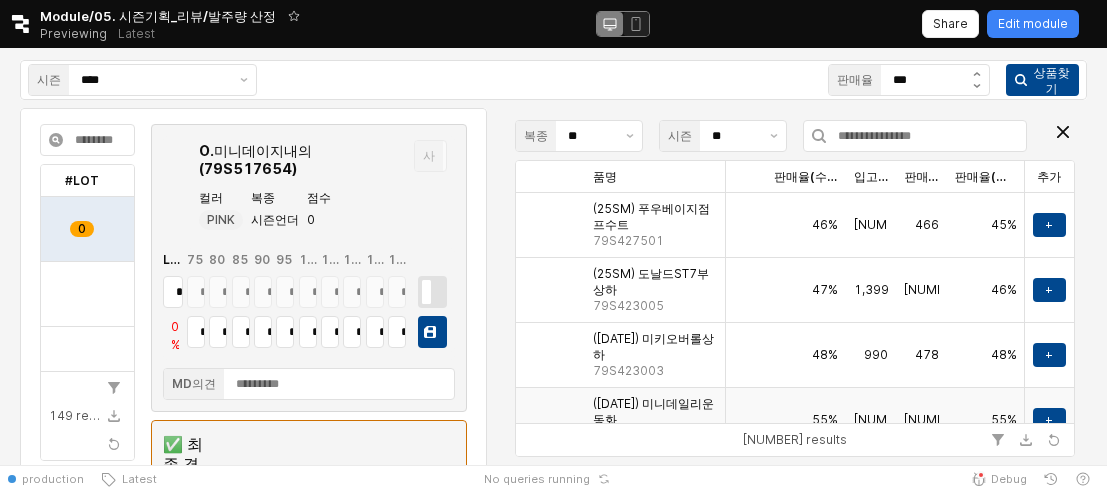 scroll, scrollTop: 0, scrollLeft: 0, axis: both 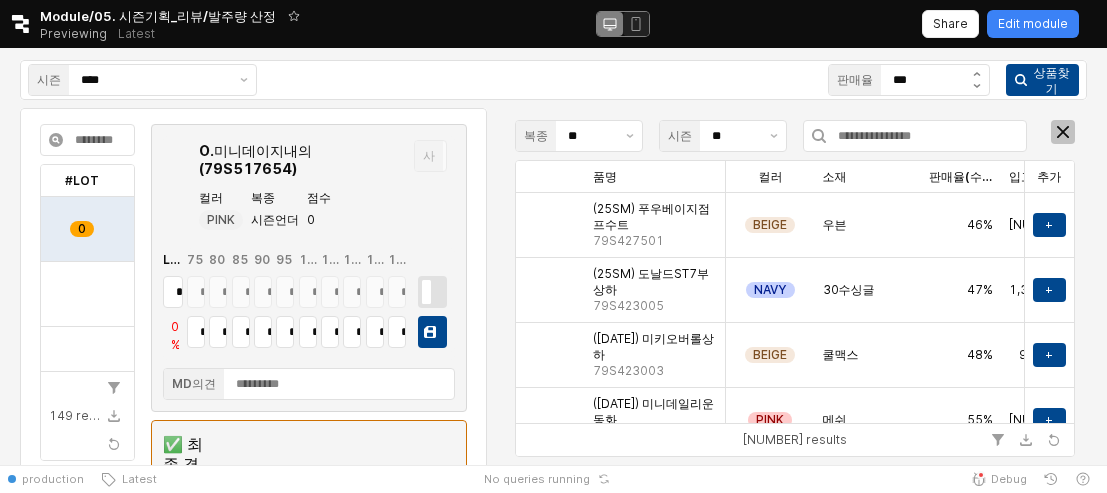 click at bounding box center [1063, 132] 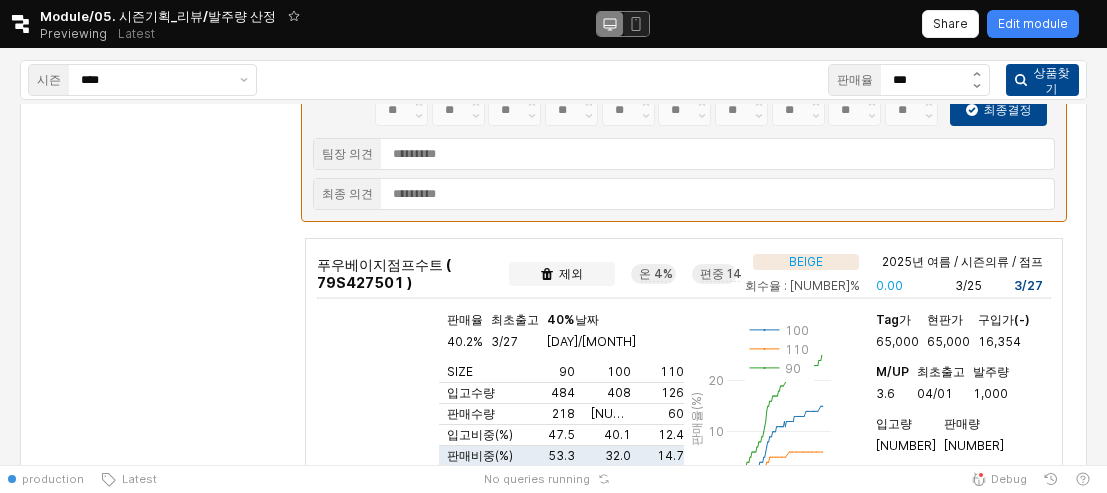 scroll, scrollTop: 447, scrollLeft: 0, axis: vertical 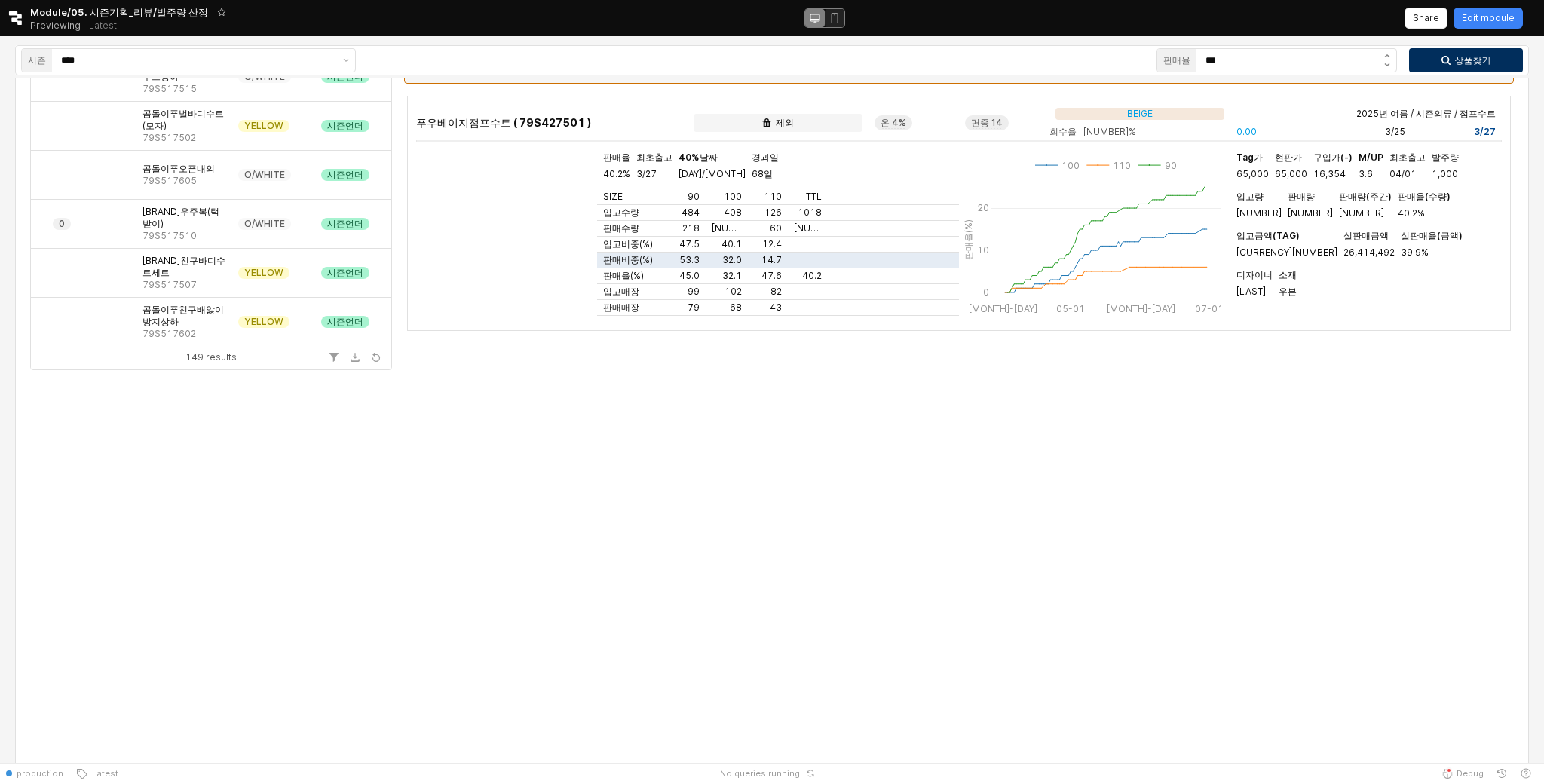 click on "상품찾기" at bounding box center [1466, 60] 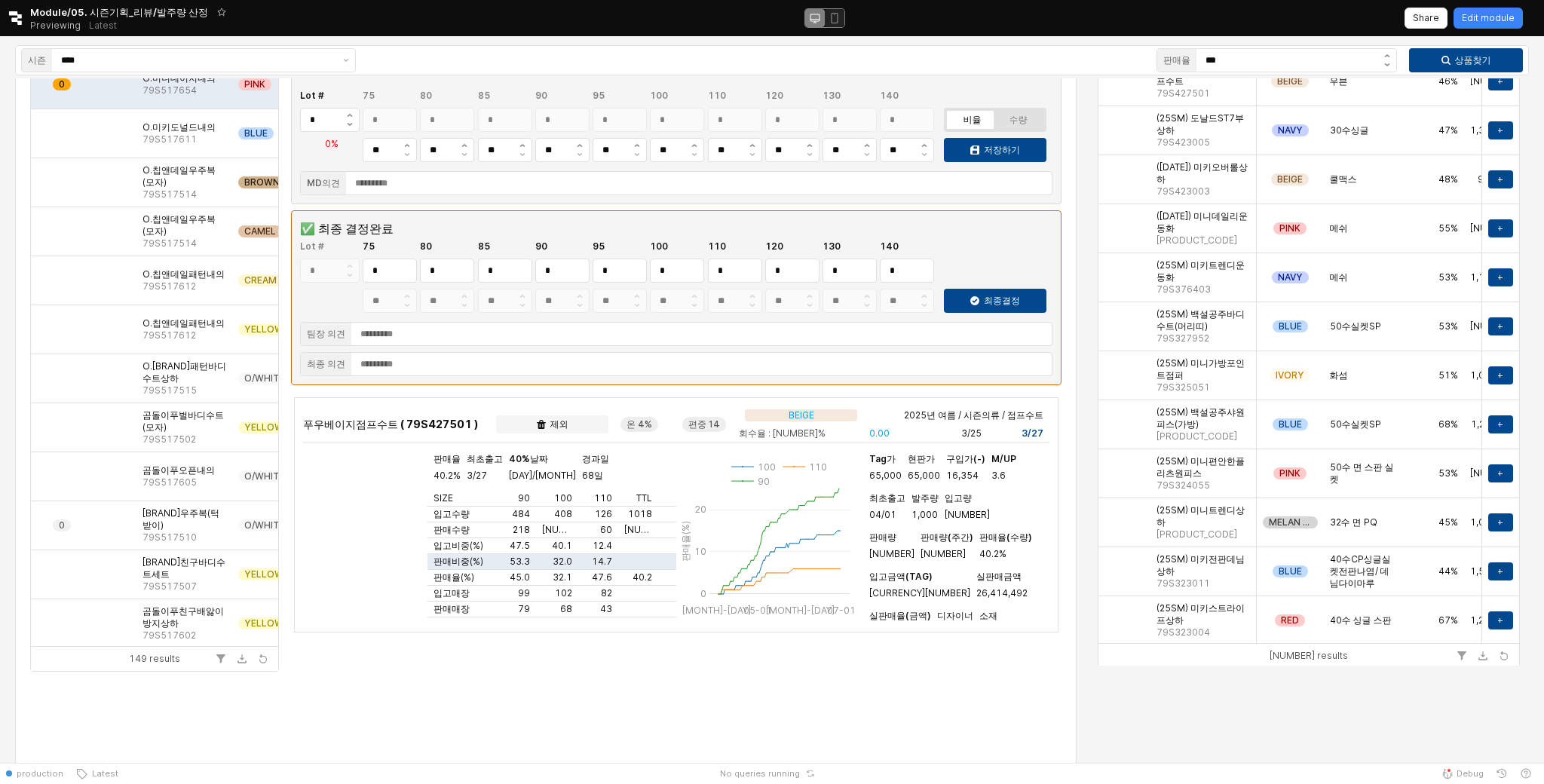 scroll, scrollTop: 0, scrollLeft: 0, axis: both 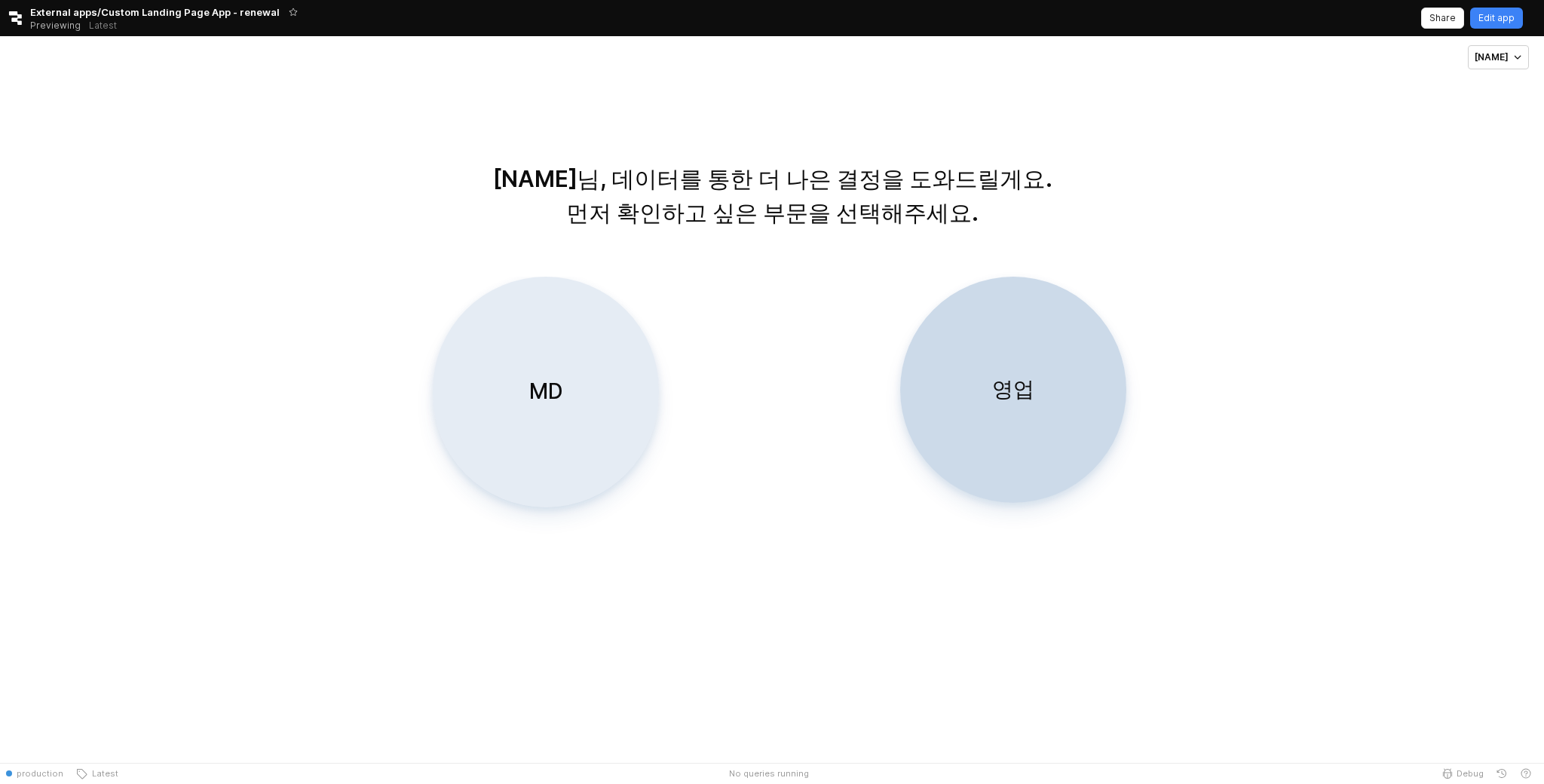 click on "MD" at bounding box center (546, 392) 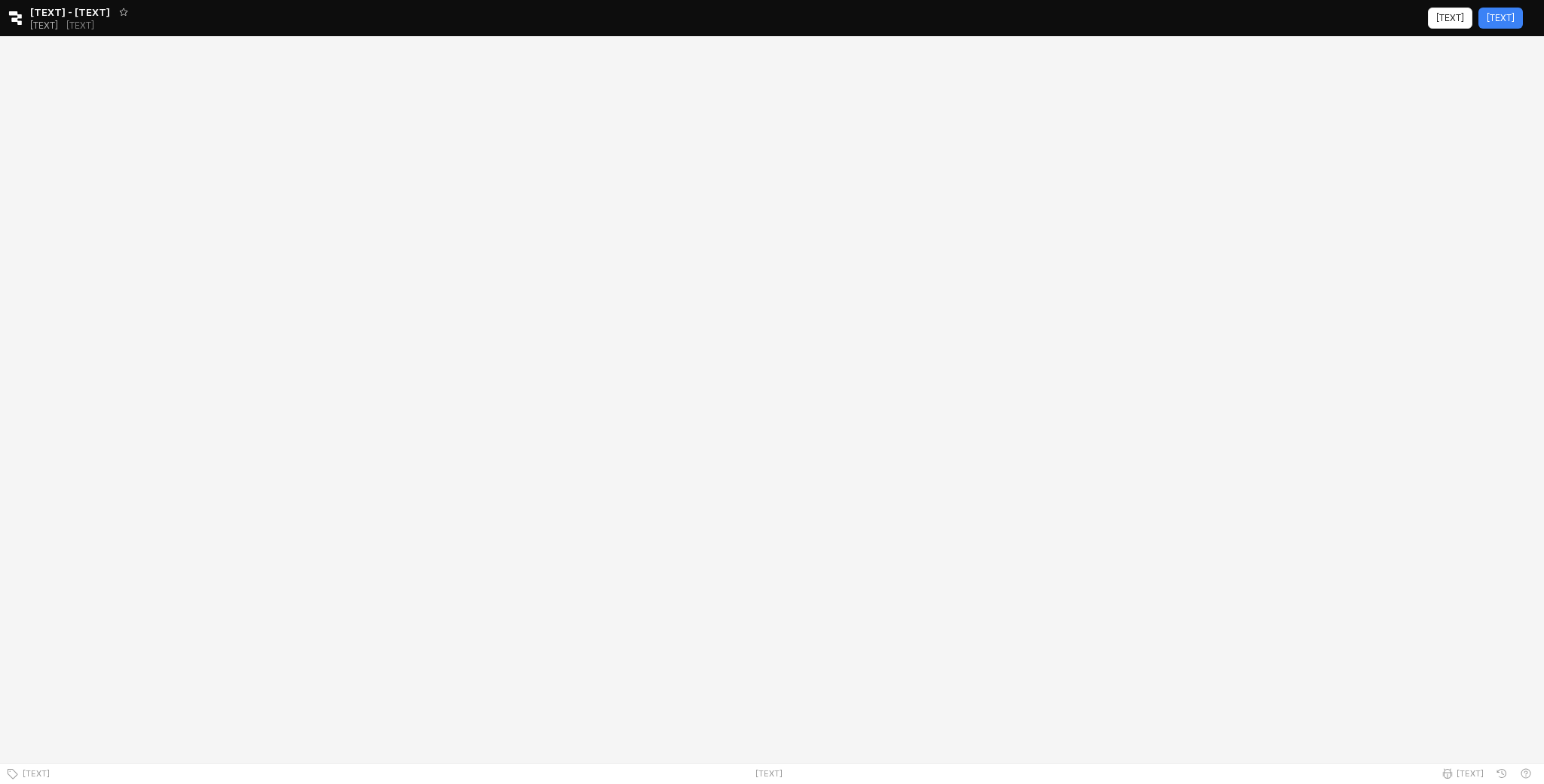 scroll, scrollTop: 0, scrollLeft: 0, axis: both 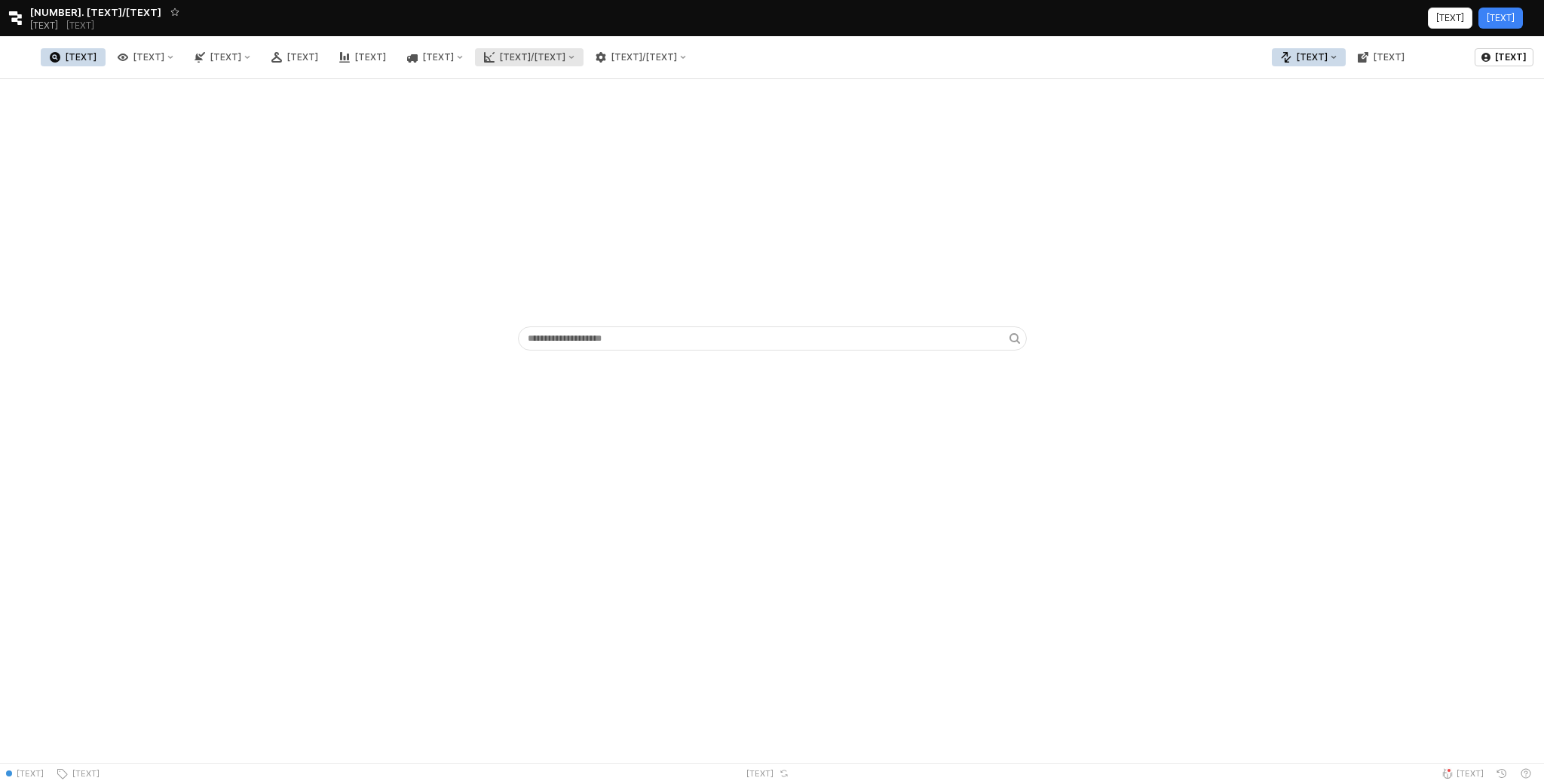 click on "[TEXT]/[TEXT]" at bounding box center (529, 57) 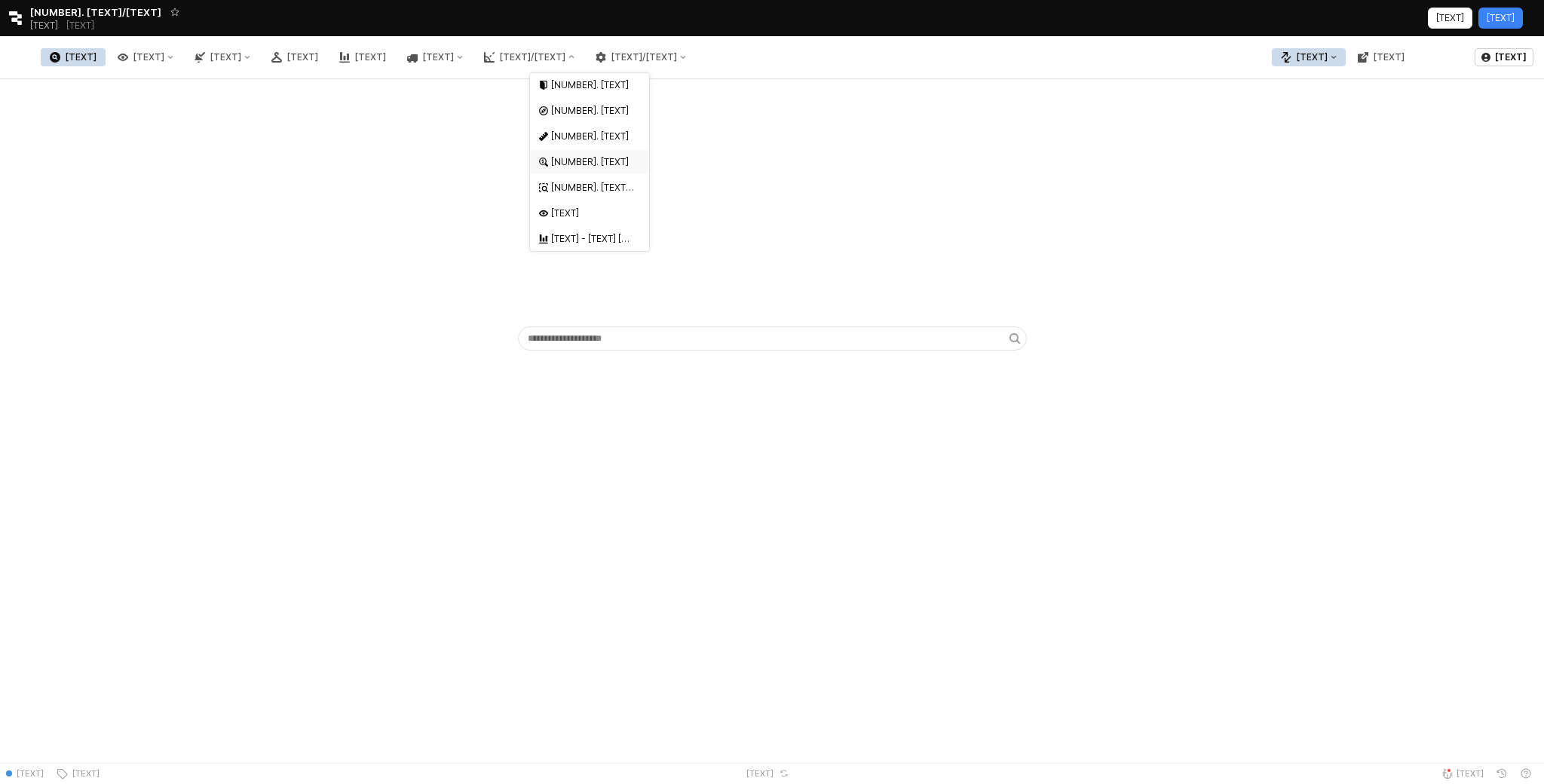click on "4. 수량/판매가 검토" at bounding box center [585, 162] 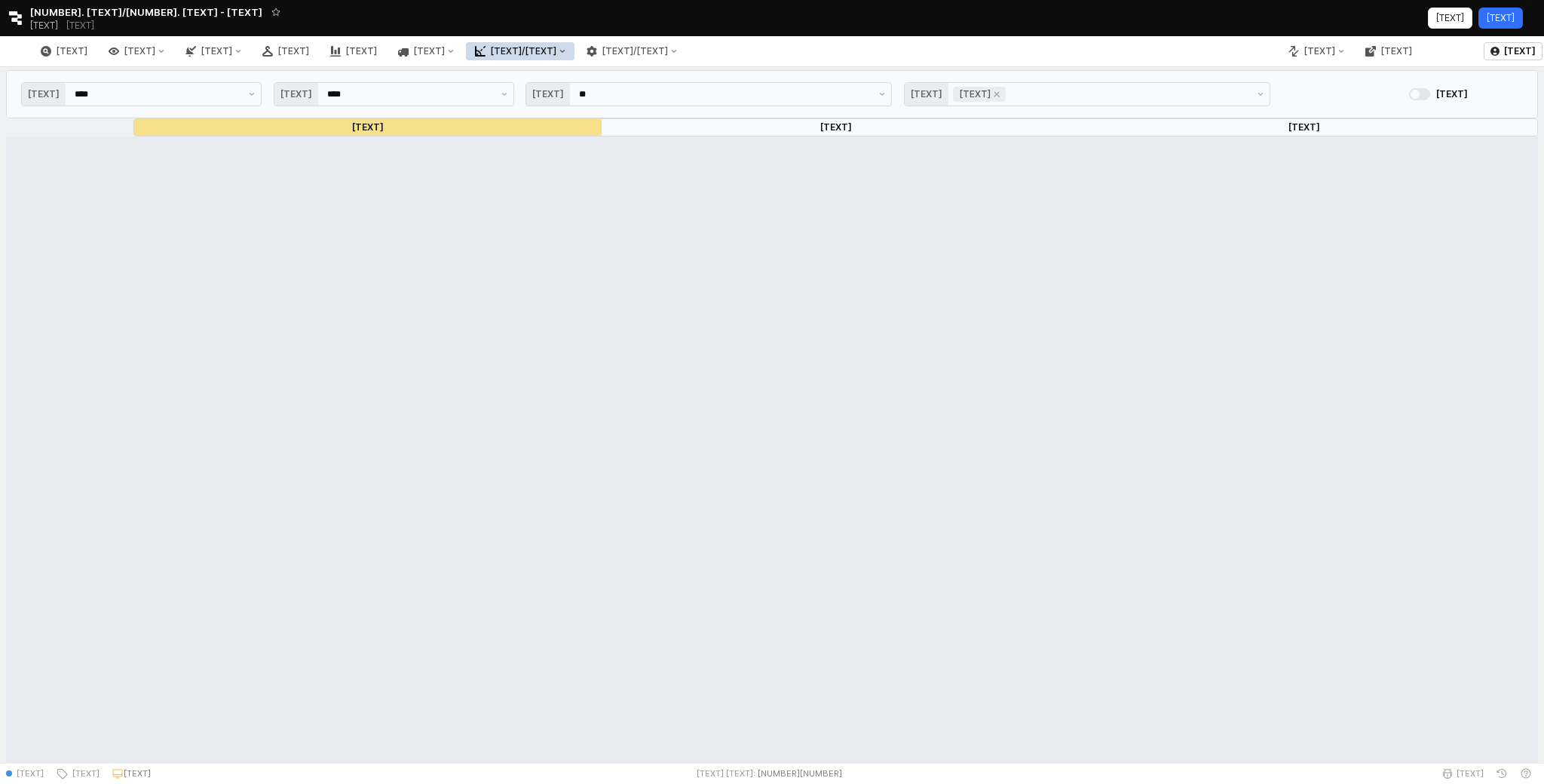 click on "Edit app" at bounding box center (1500, 18) 